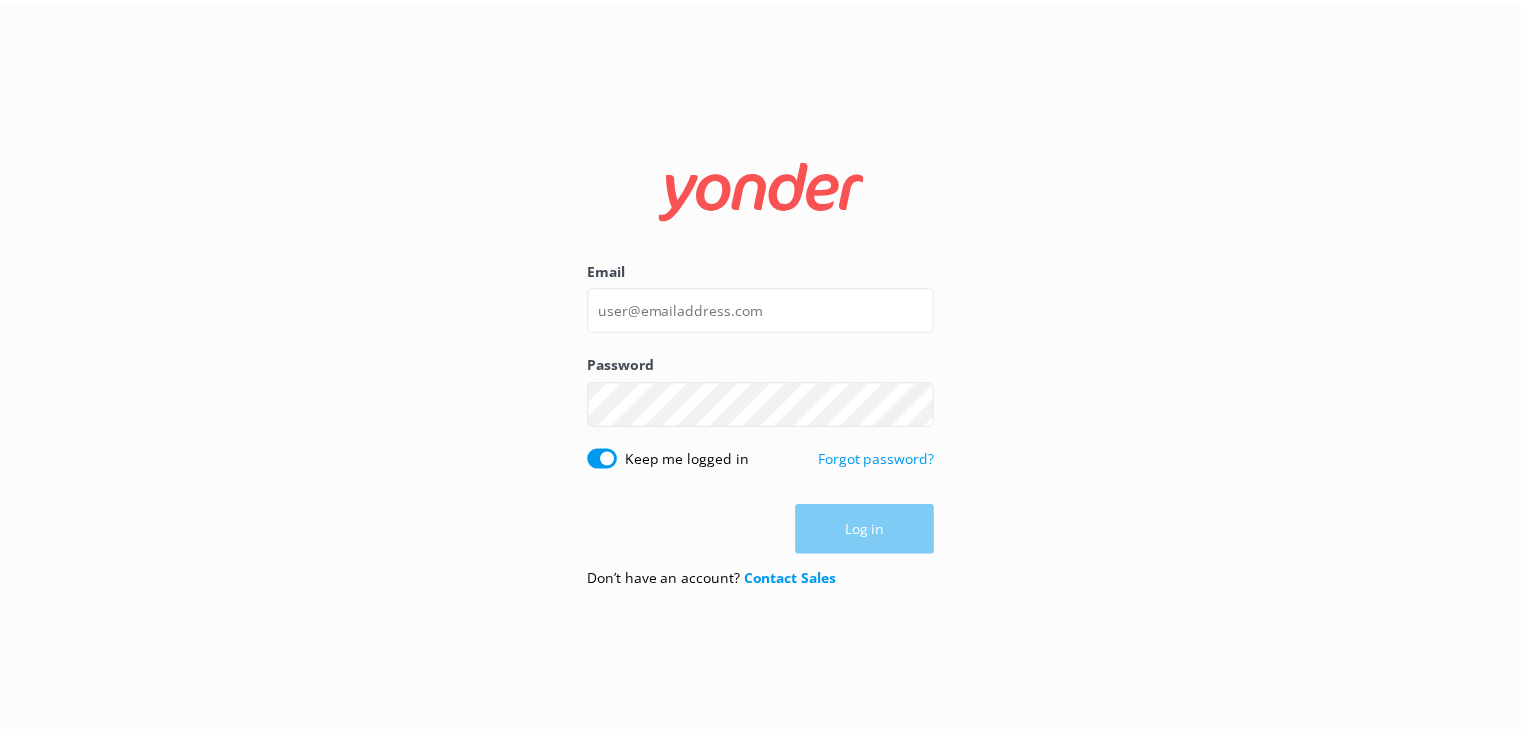 scroll, scrollTop: 0, scrollLeft: 0, axis: both 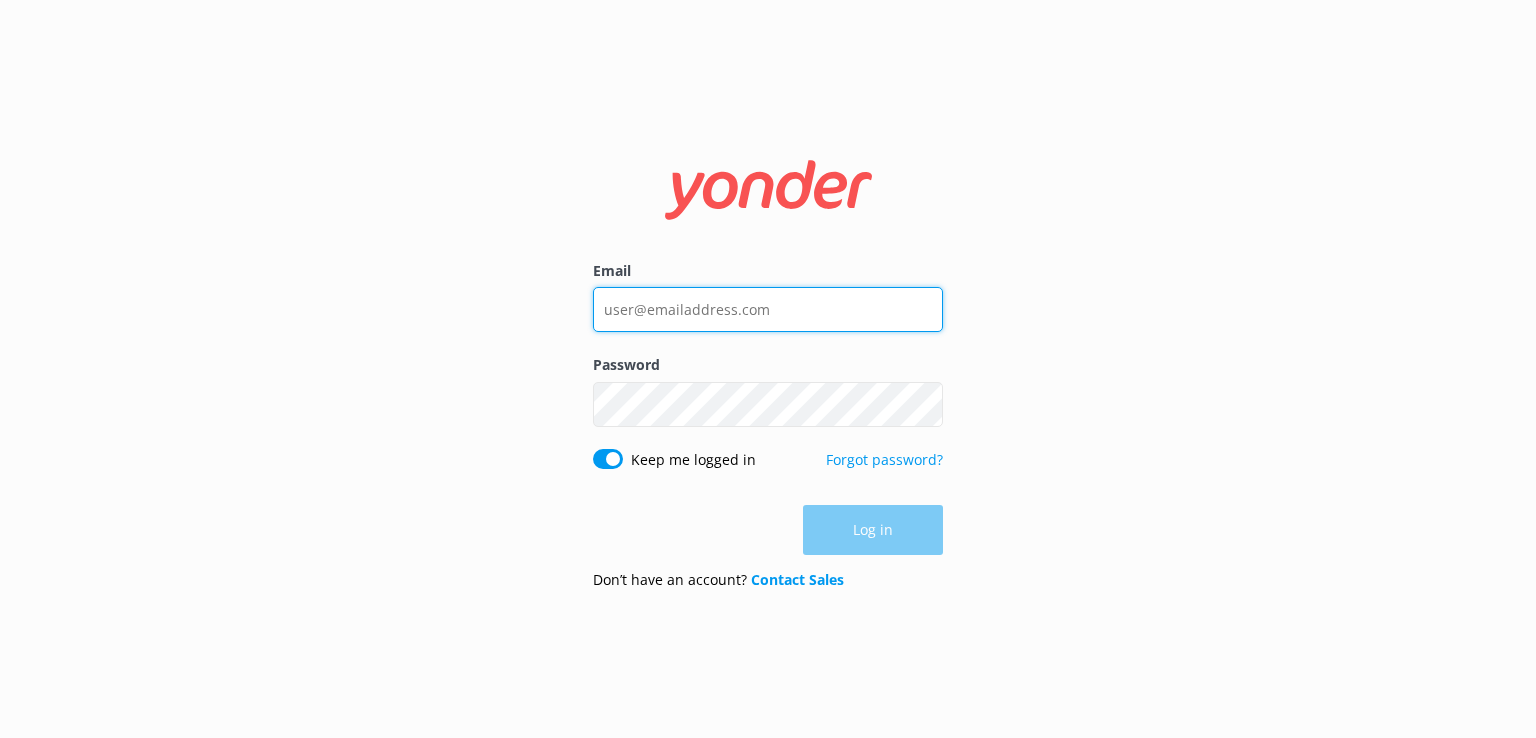 type on "angela@whalewatch.co.nz" 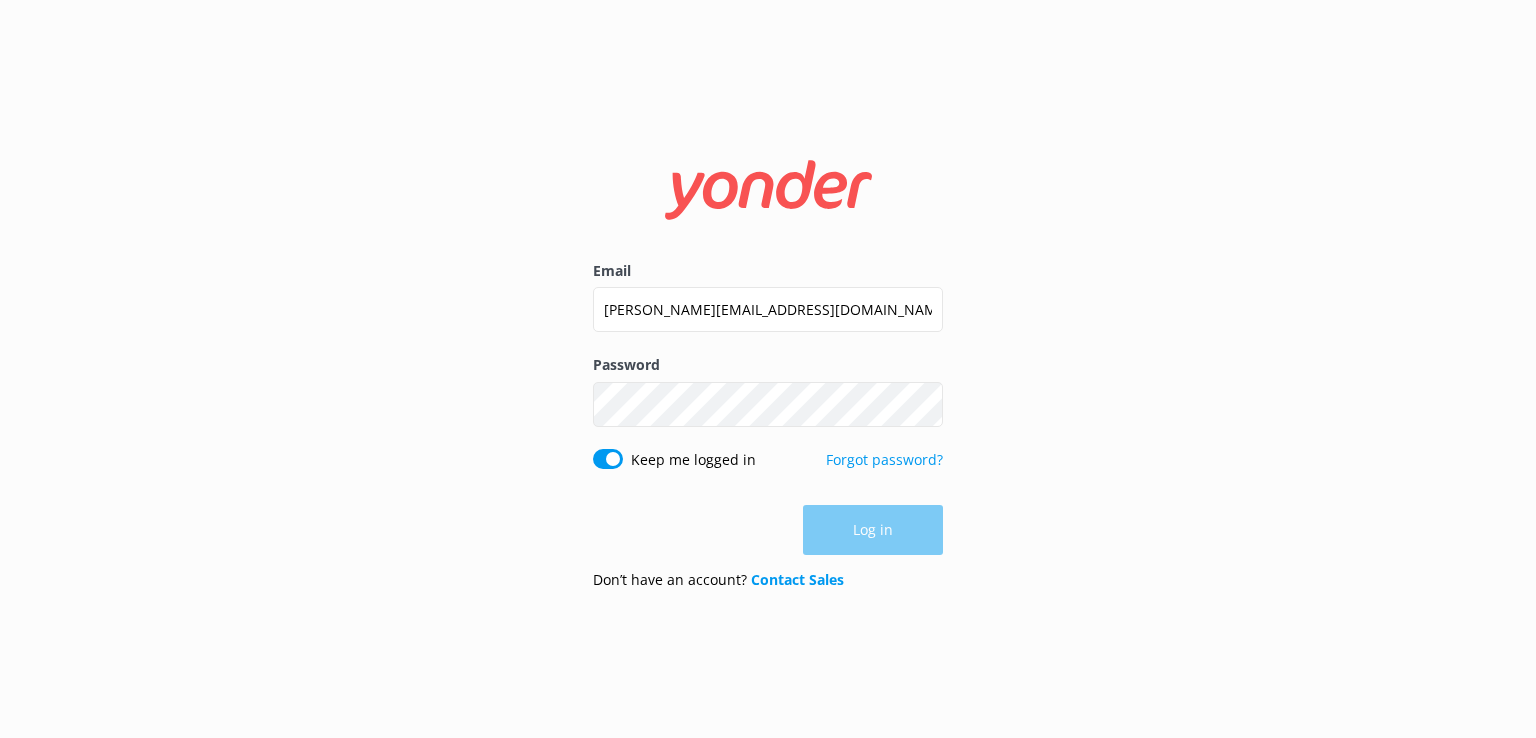 click on "Log in" at bounding box center (768, 530) 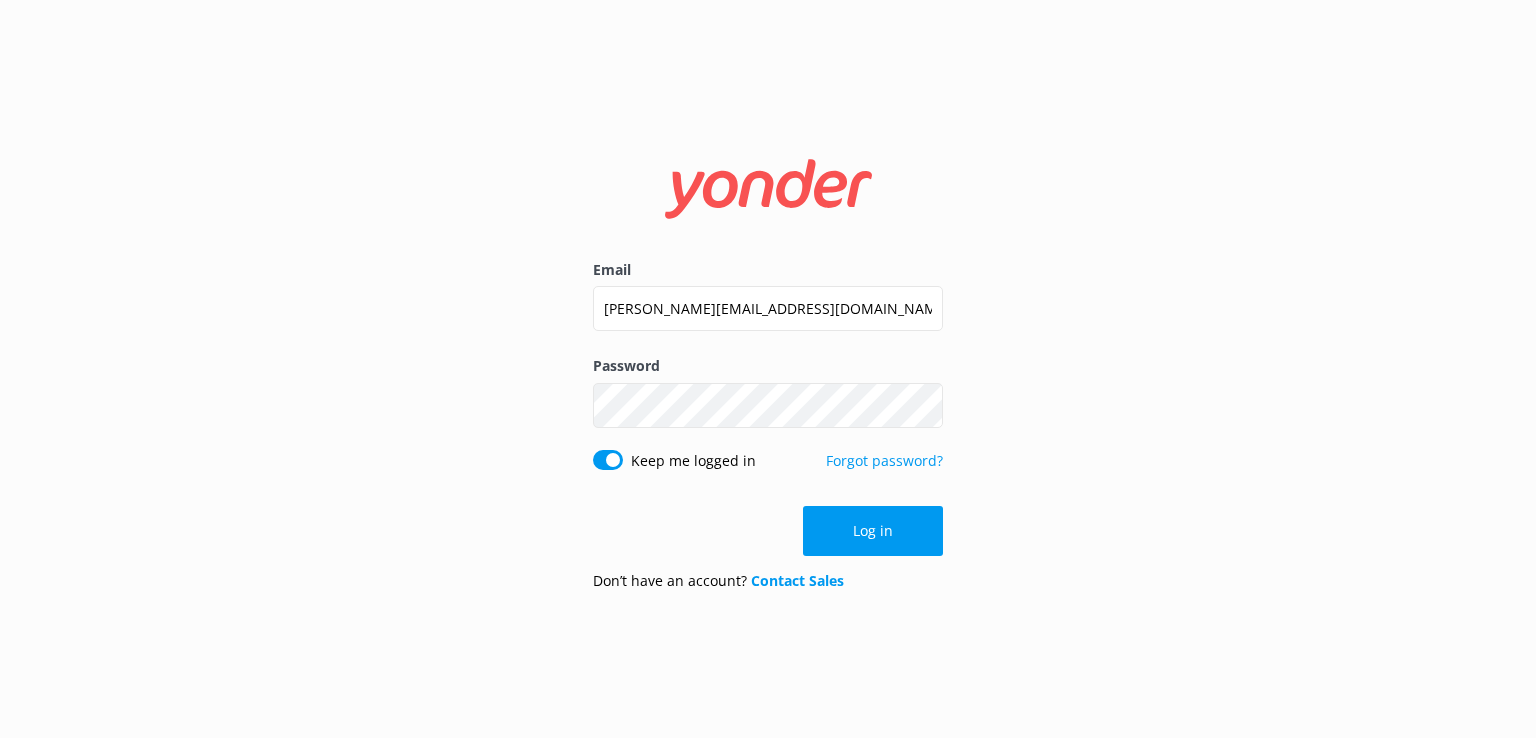 click on "Log in" at bounding box center (873, 531) 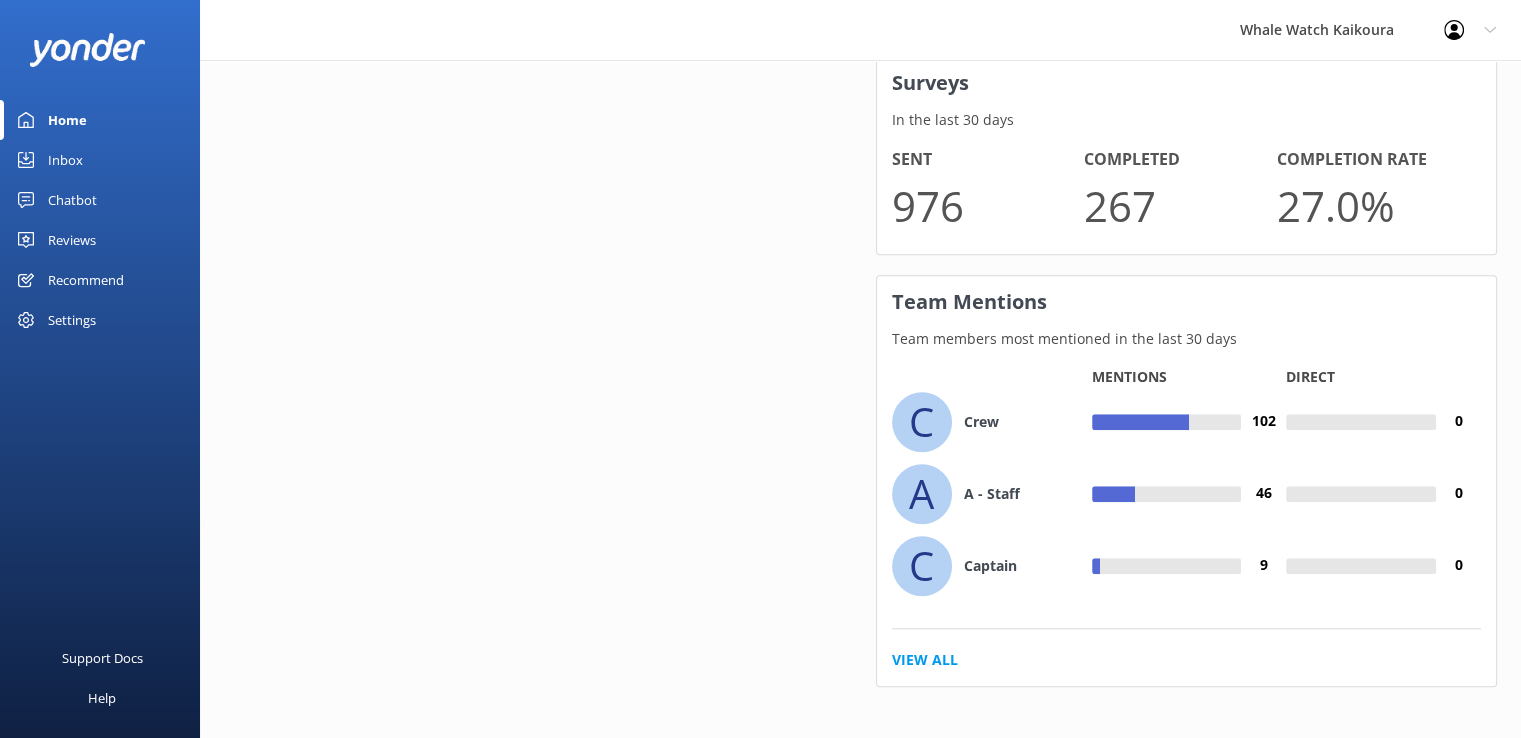 scroll, scrollTop: 1499, scrollLeft: 0, axis: vertical 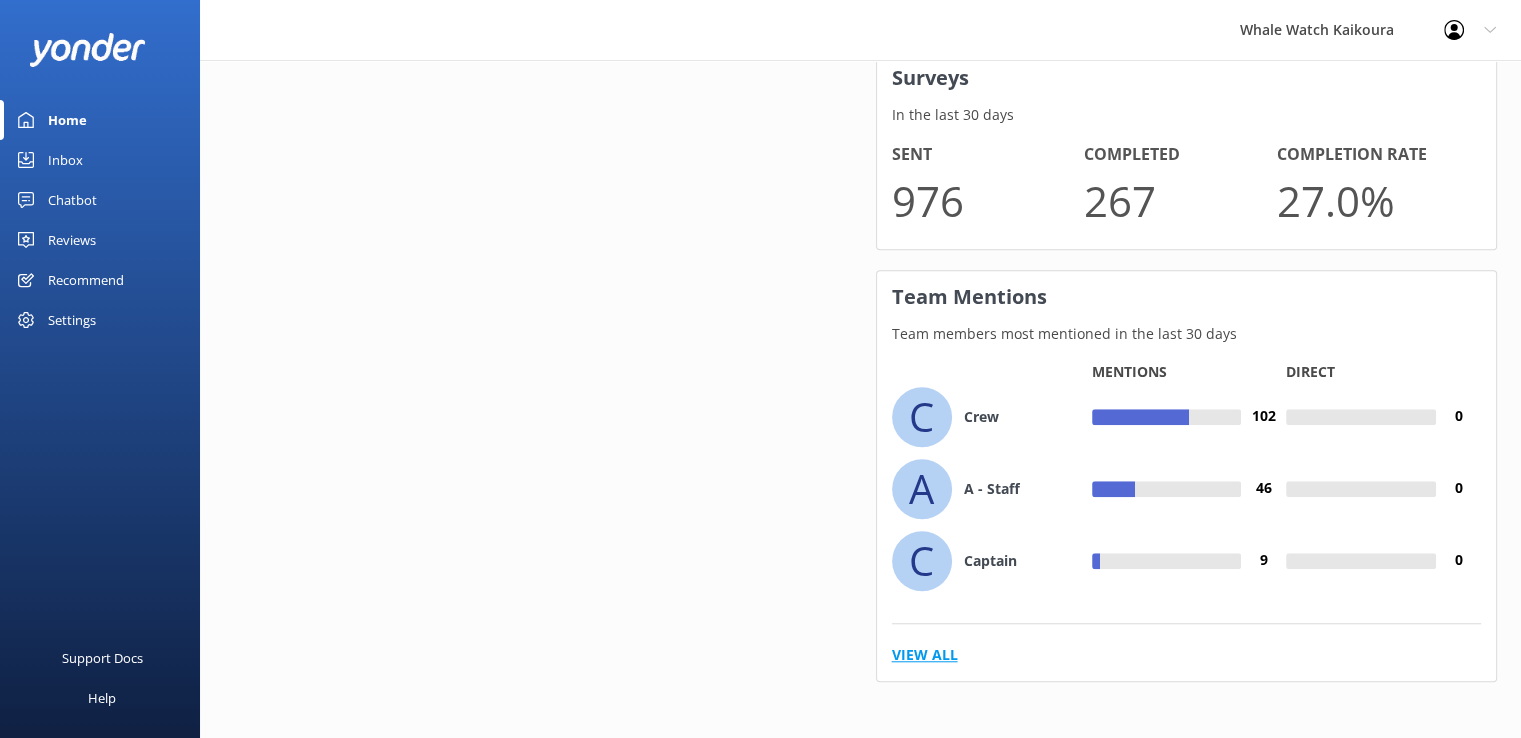 click on "View All" at bounding box center (925, 655) 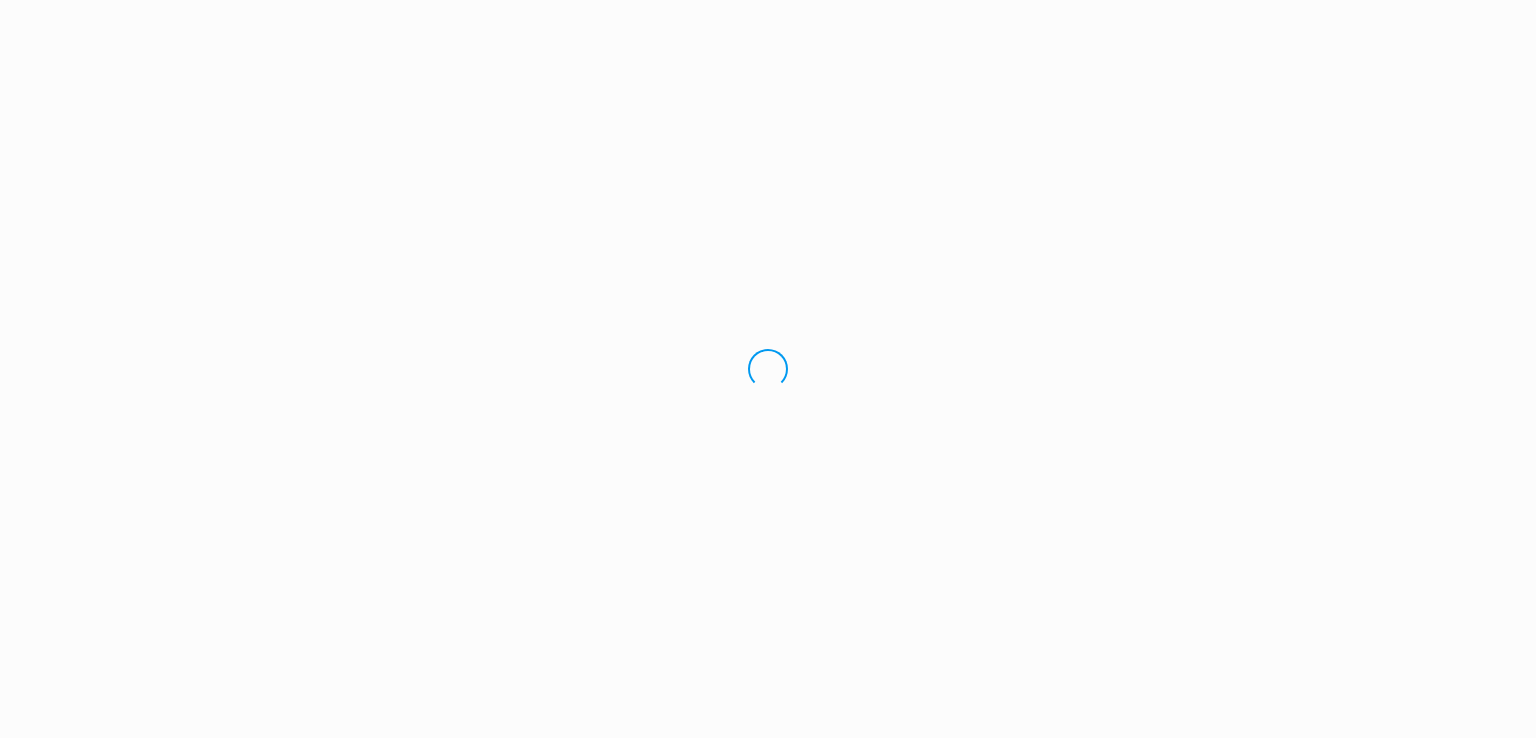 scroll, scrollTop: 0, scrollLeft: 0, axis: both 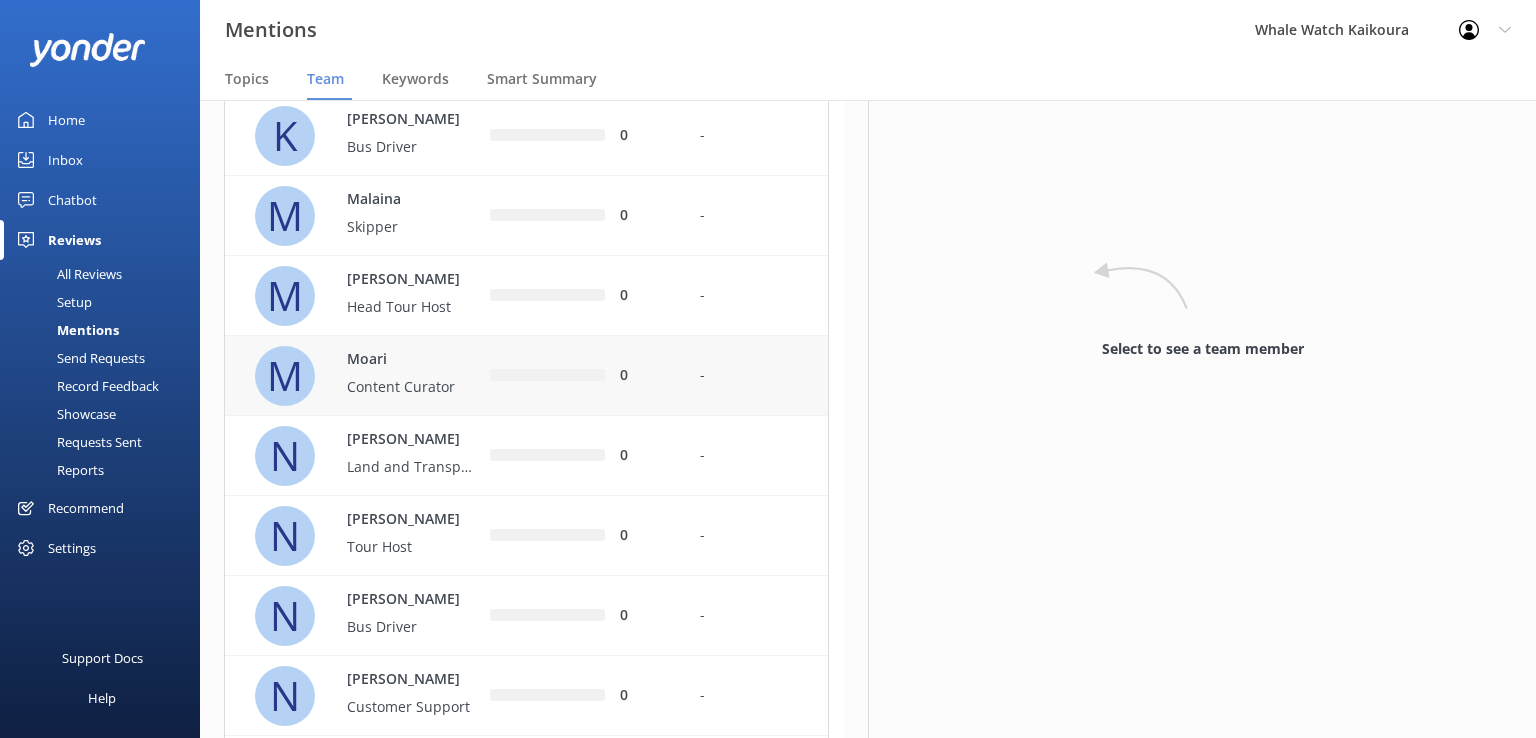click on "0" at bounding box center (580, 376) 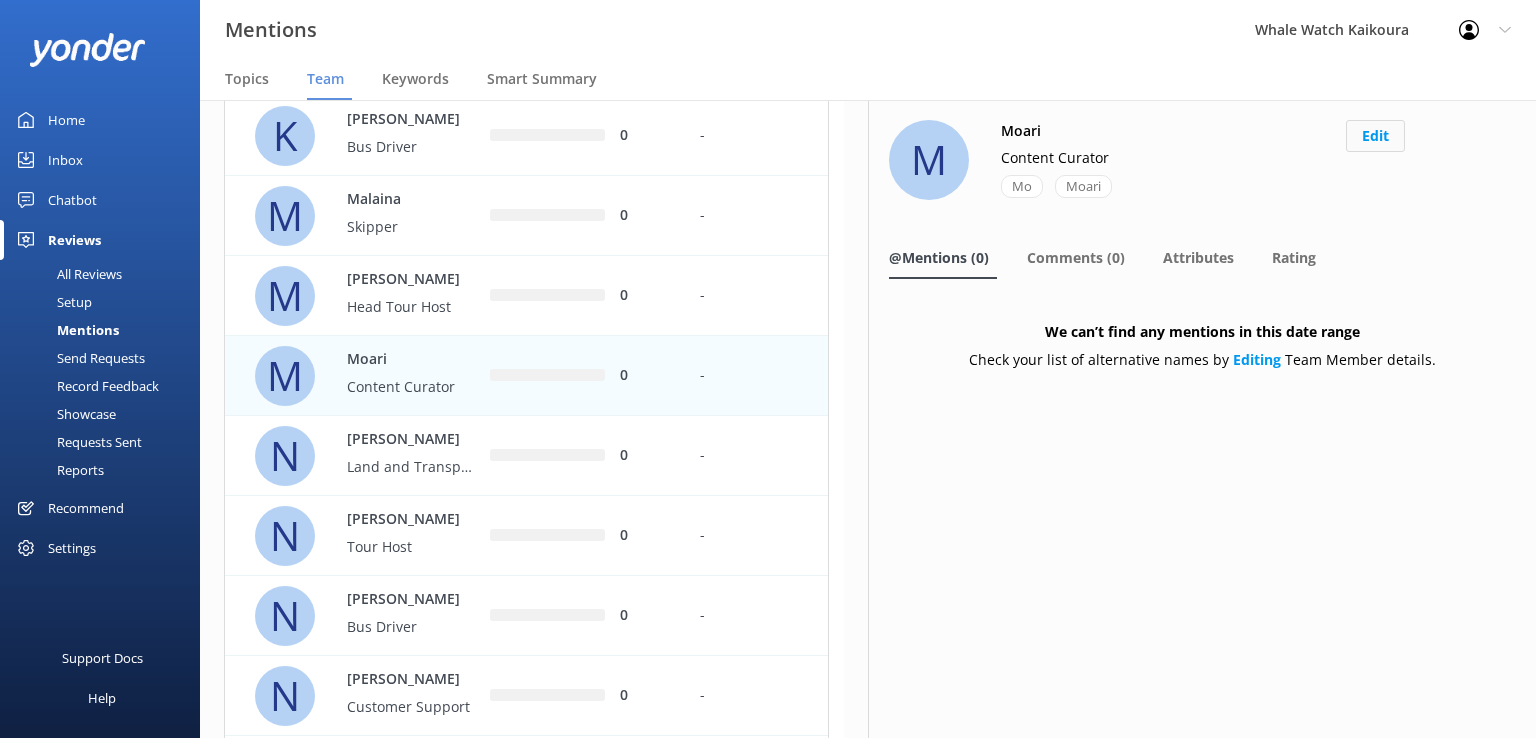 click on "Edit" at bounding box center [1375, 136] 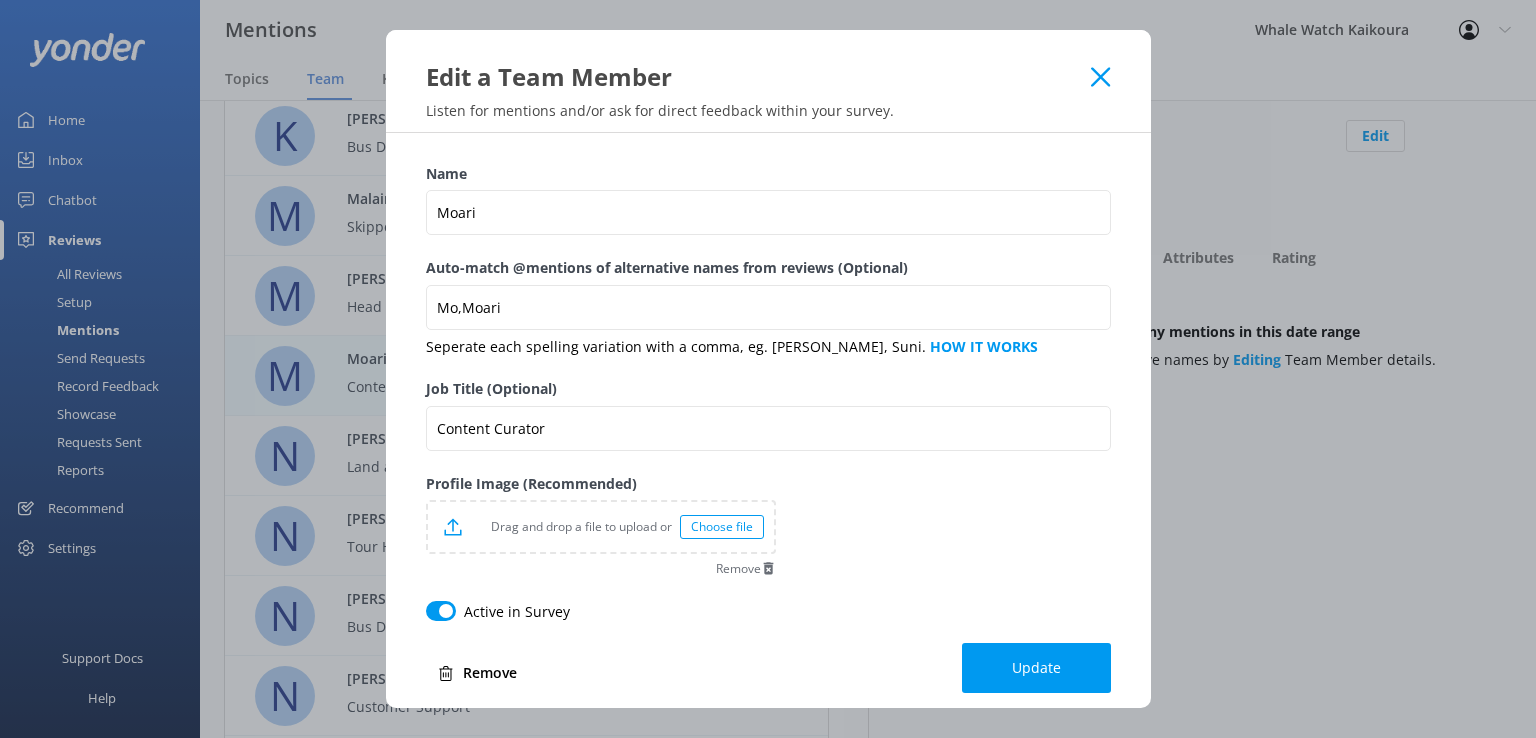 click on "Active in Survey" at bounding box center (441, 611) 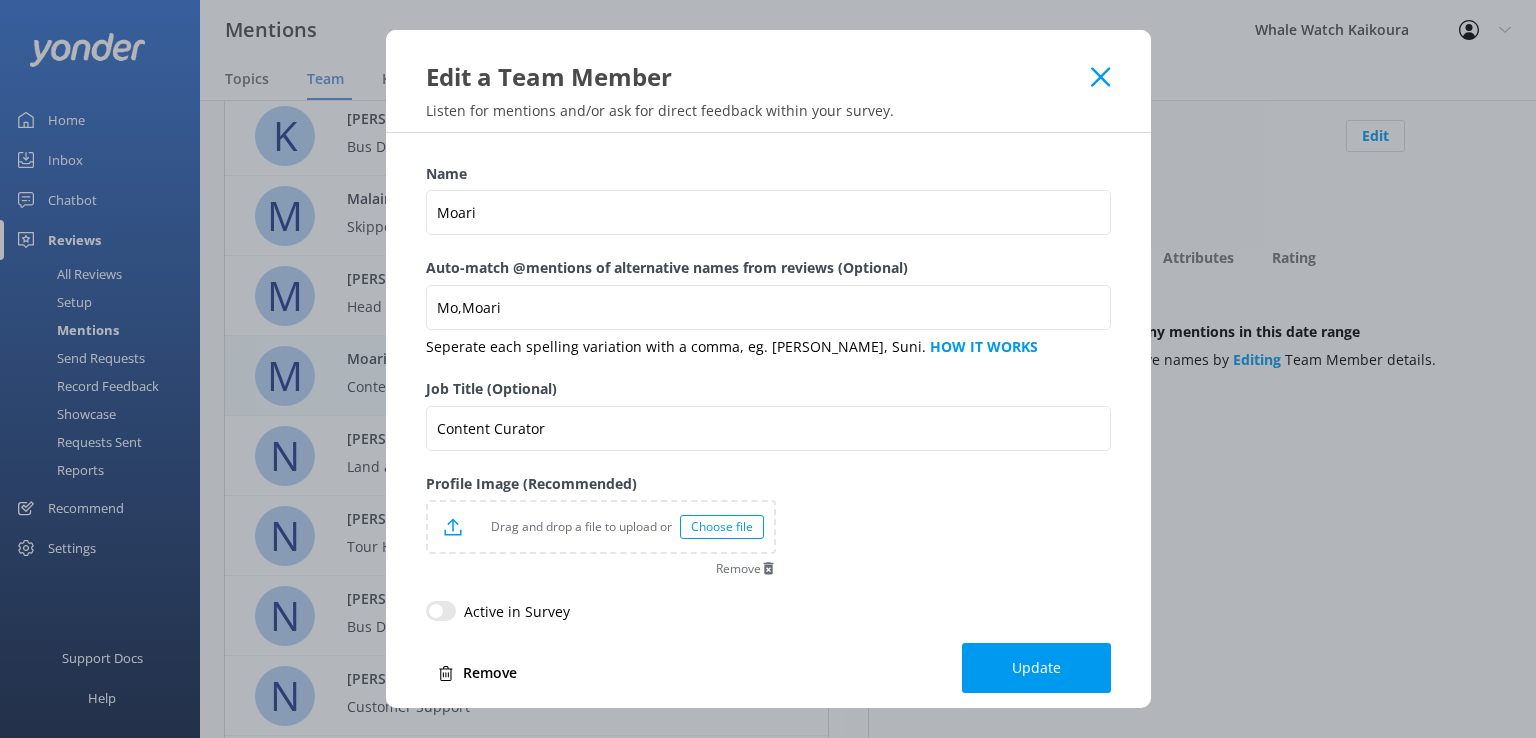 checkbox on "false" 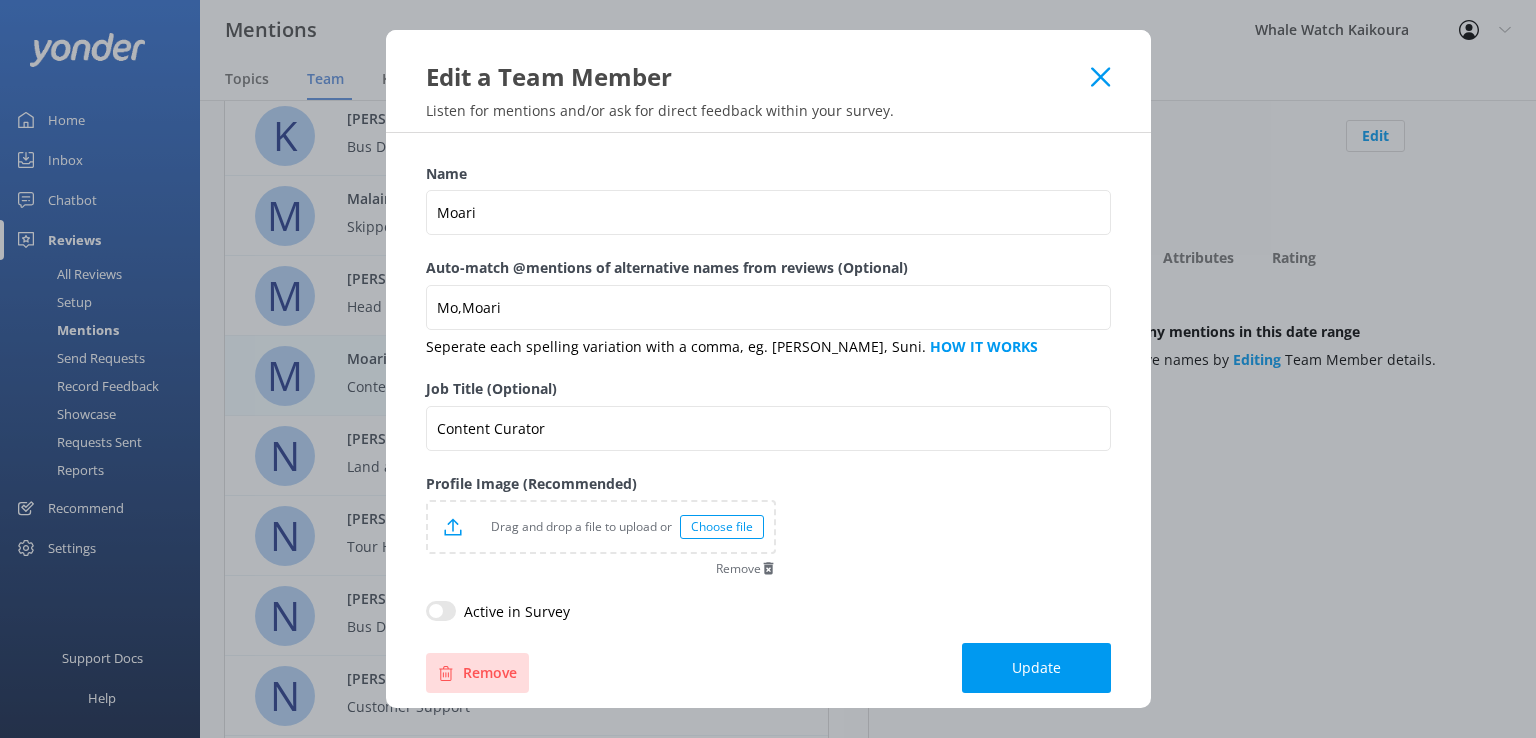 click on "Remove" at bounding box center [477, 673] 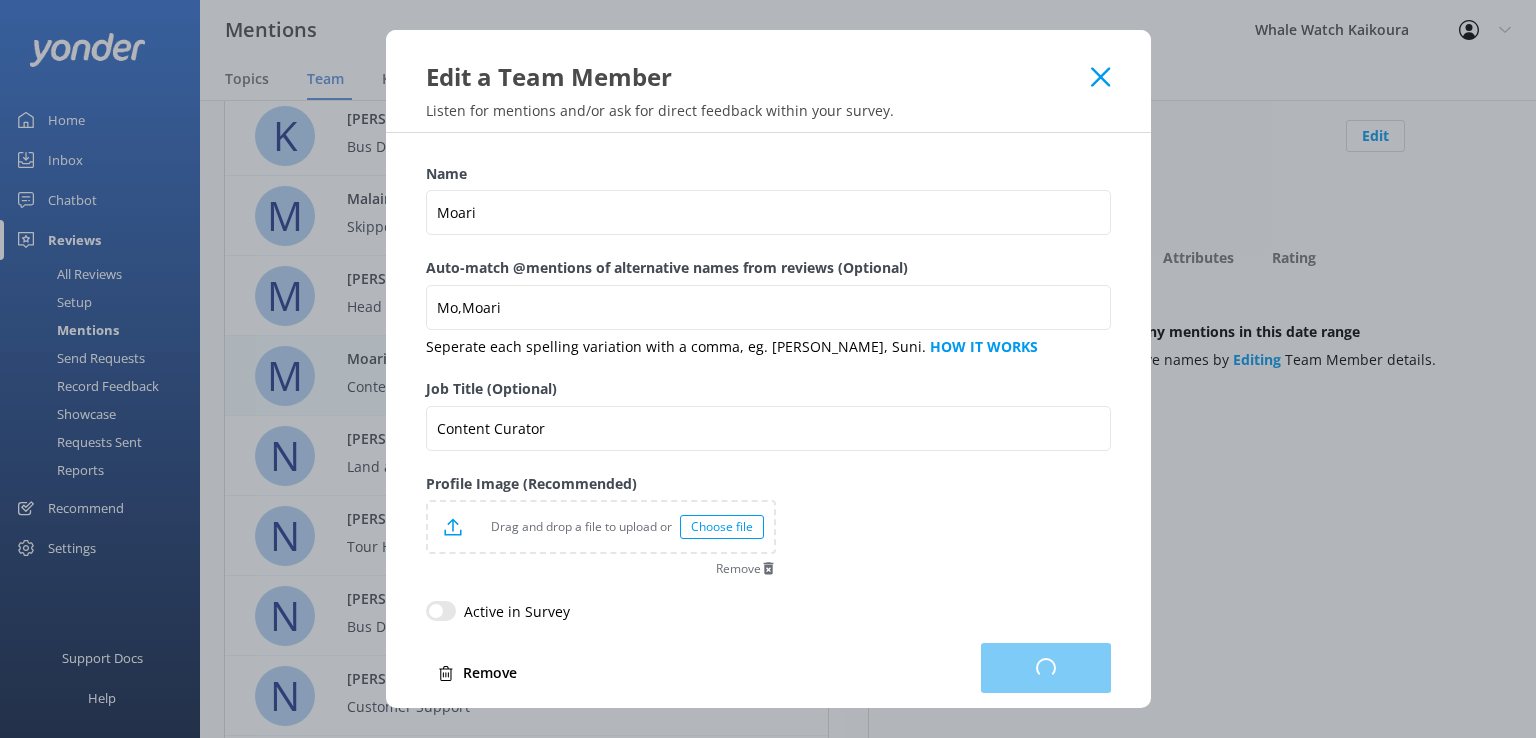 scroll, scrollTop: 16, scrollLeft: 16, axis: both 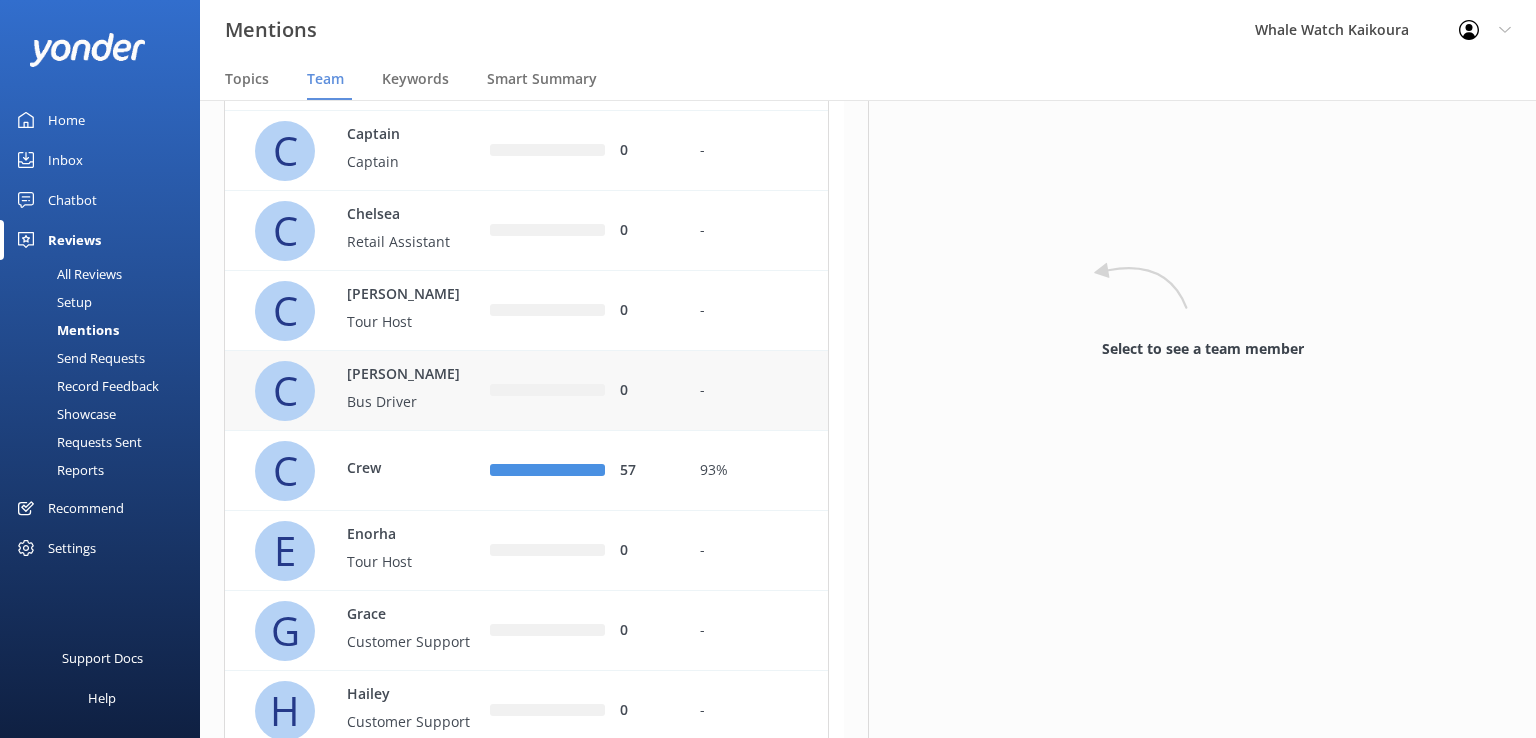 click on "[PERSON_NAME] Bus Driver" at bounding box center [402, 391] 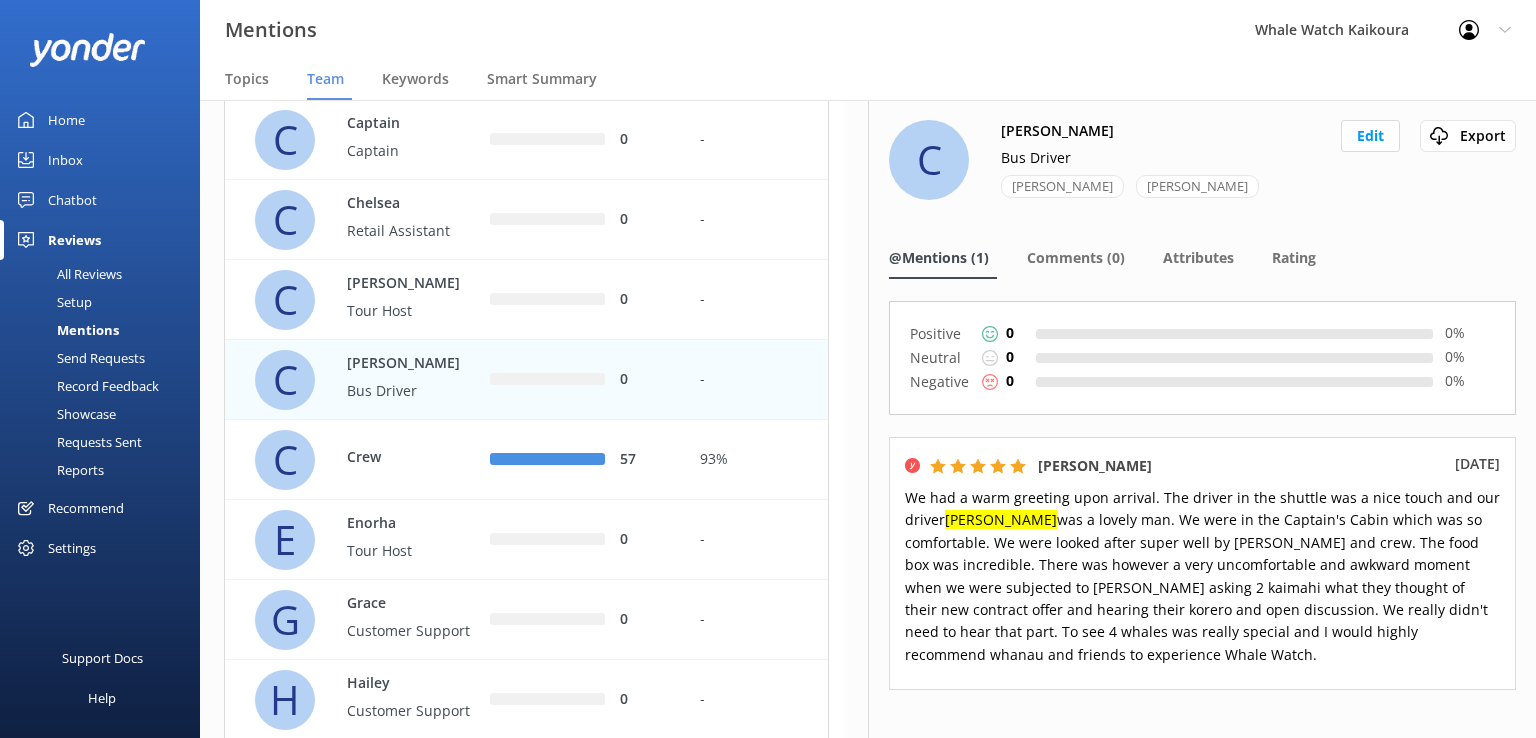 scroll, scrollTop: 696, scrollLeft: 0, axis: vertical 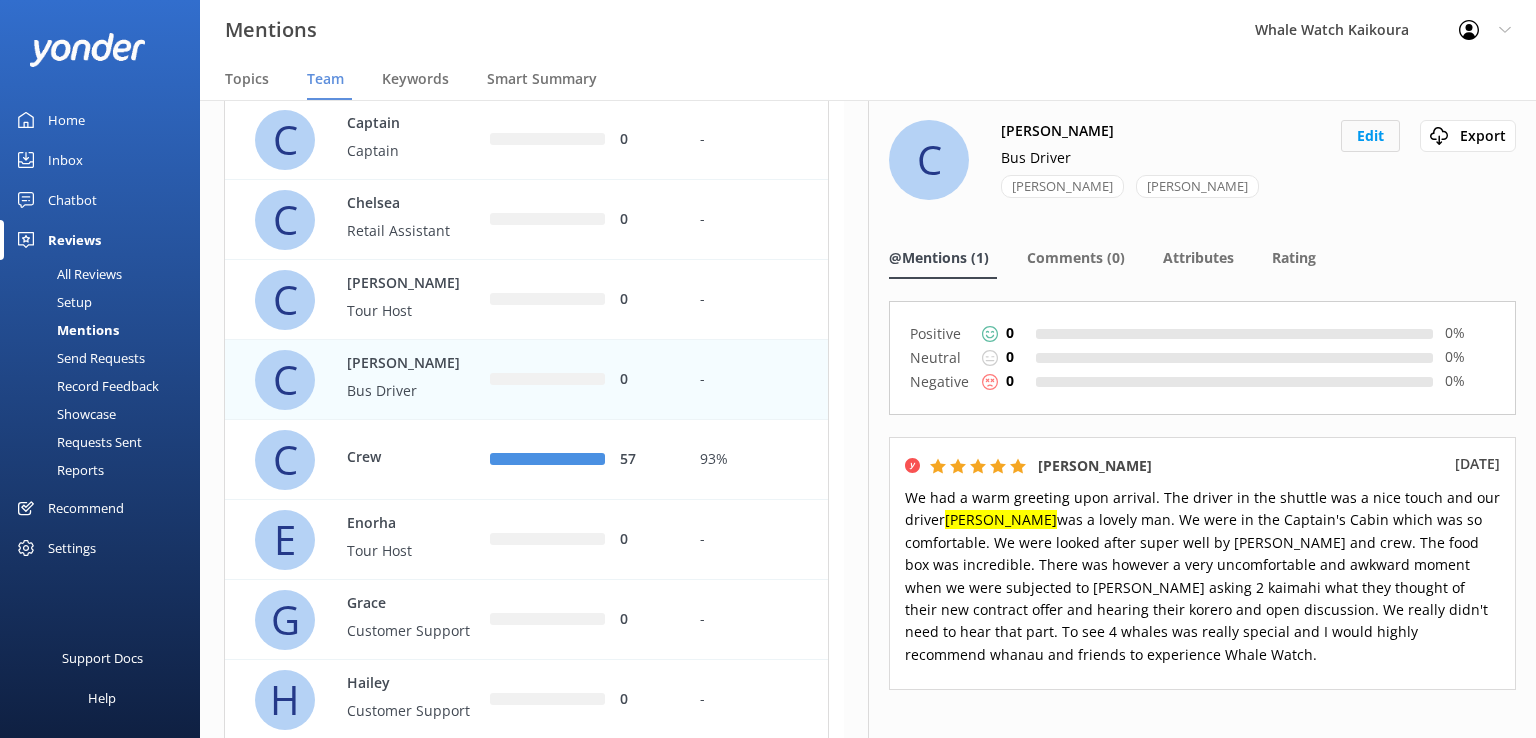 click on "Edit" at bounding box center (1370, 136) 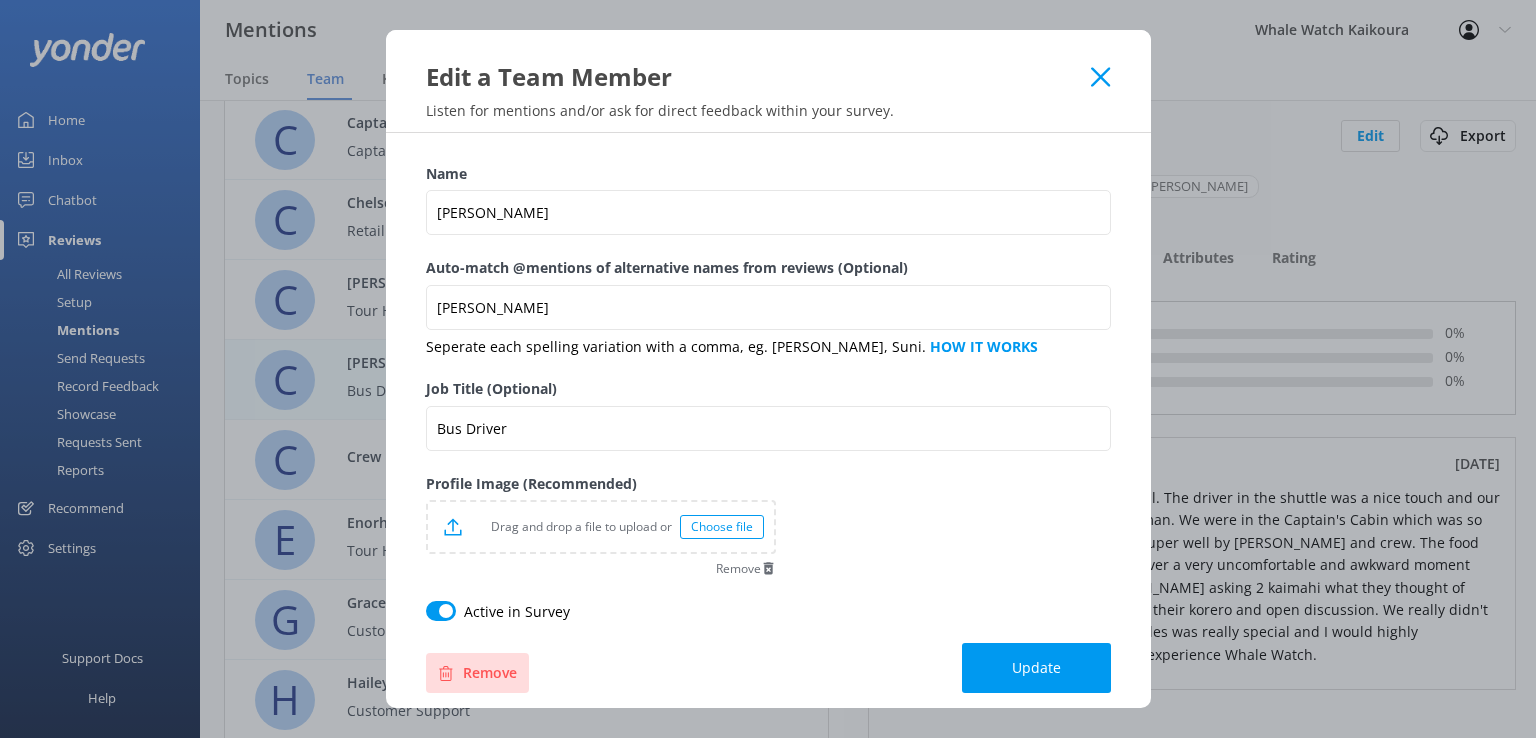 click on "Remove" at bounding box center (477, 673) 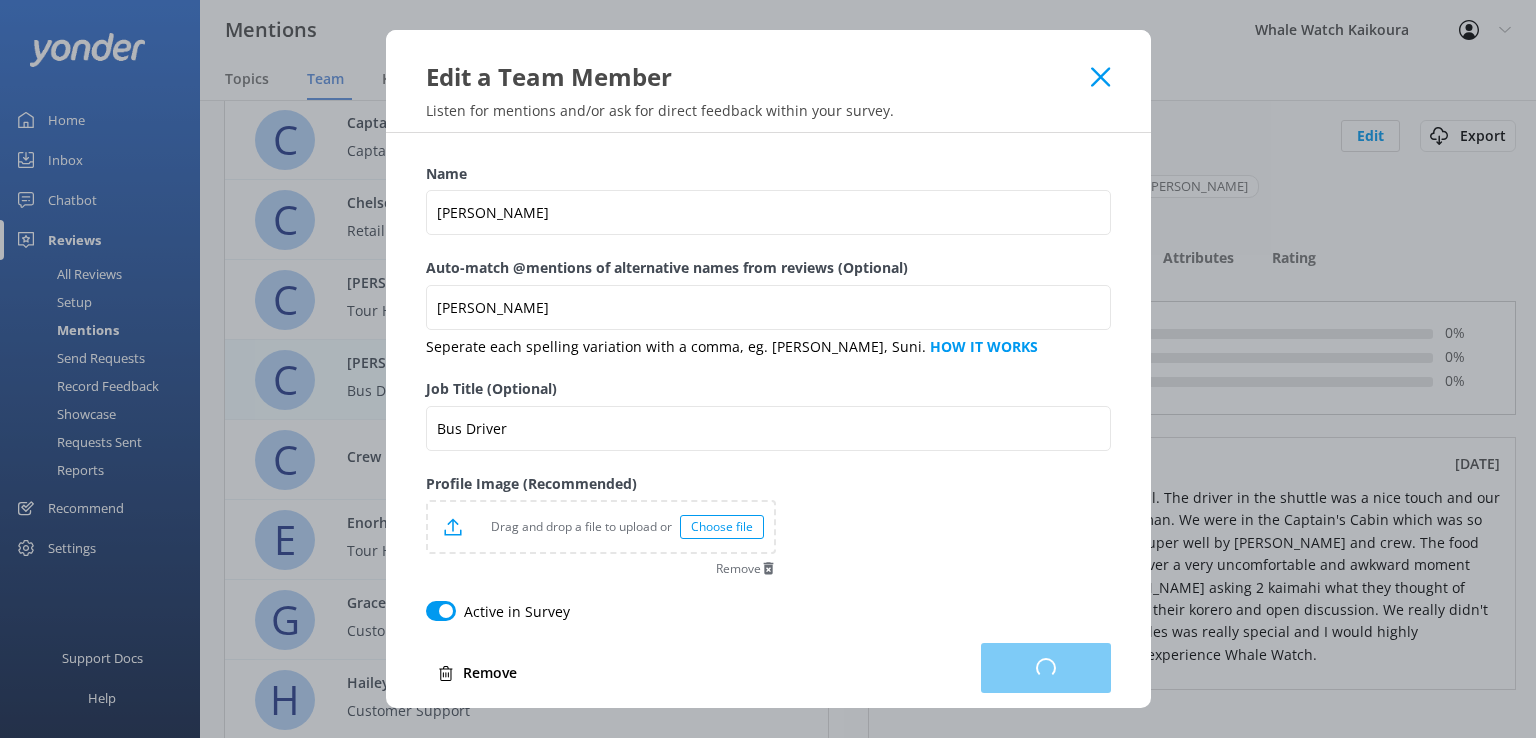 scroll, scrollTop: 16, scrollLeft: 16, axis: both 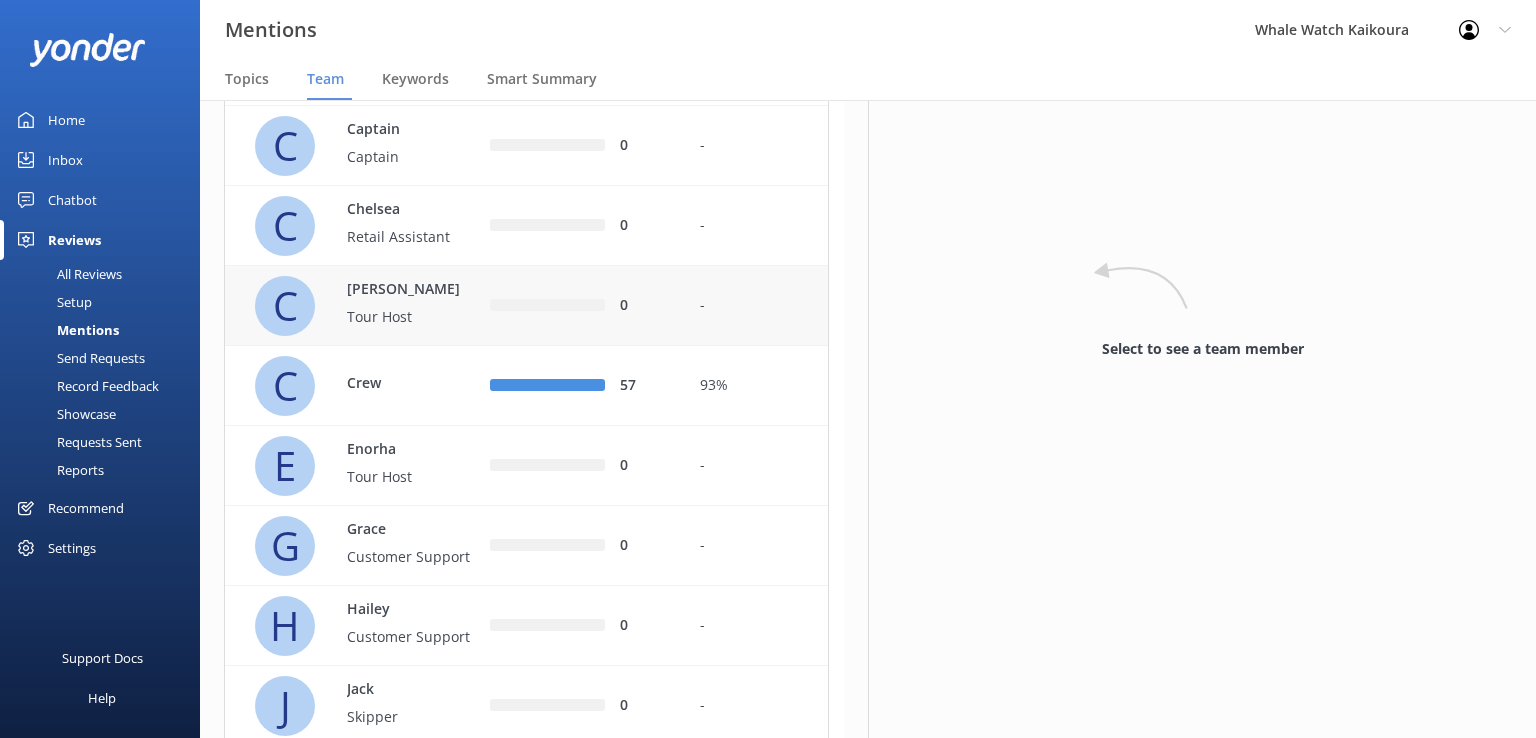 click on "0" at bounding box center (580, 306) 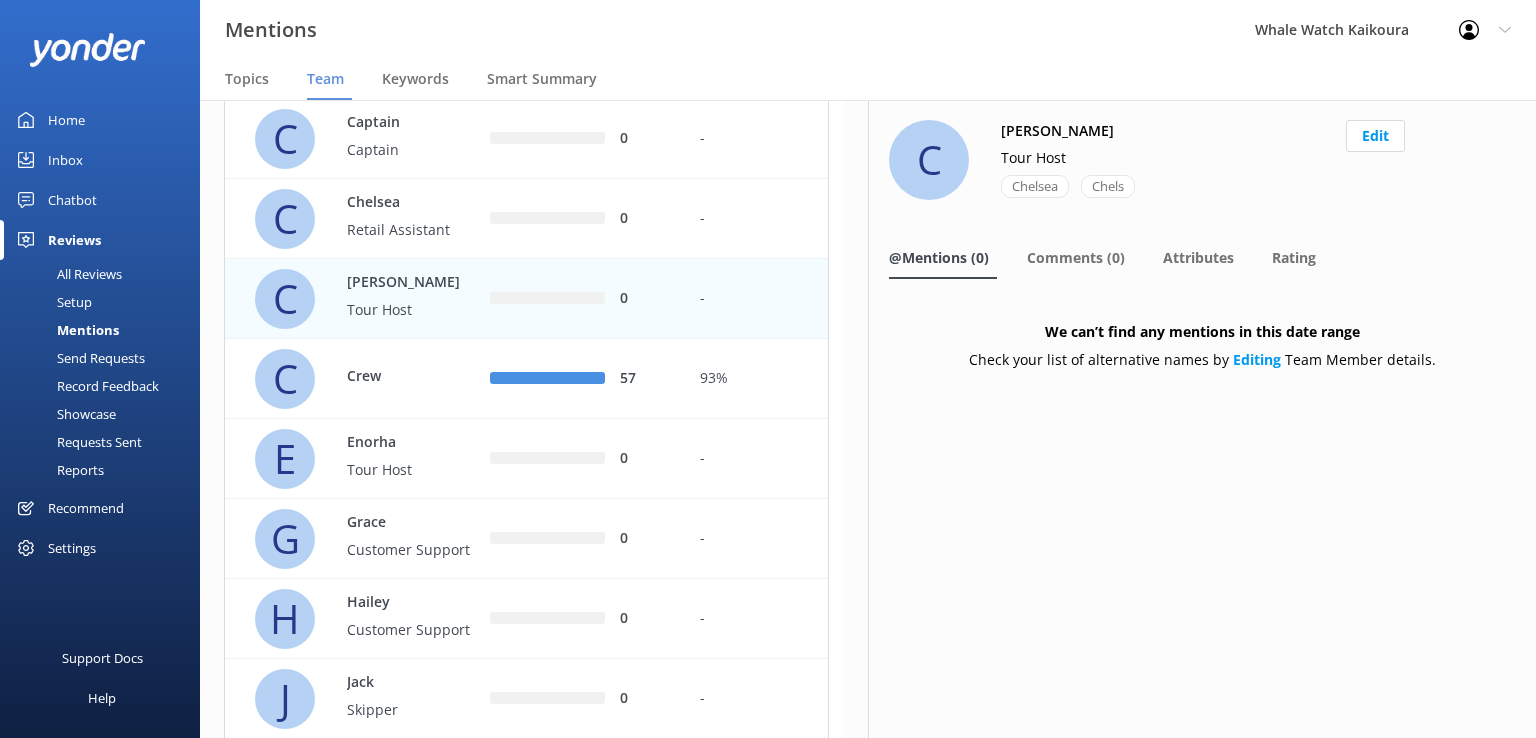 scroll, scrollTop: 698, scrollLeft: 0, axis: vertical 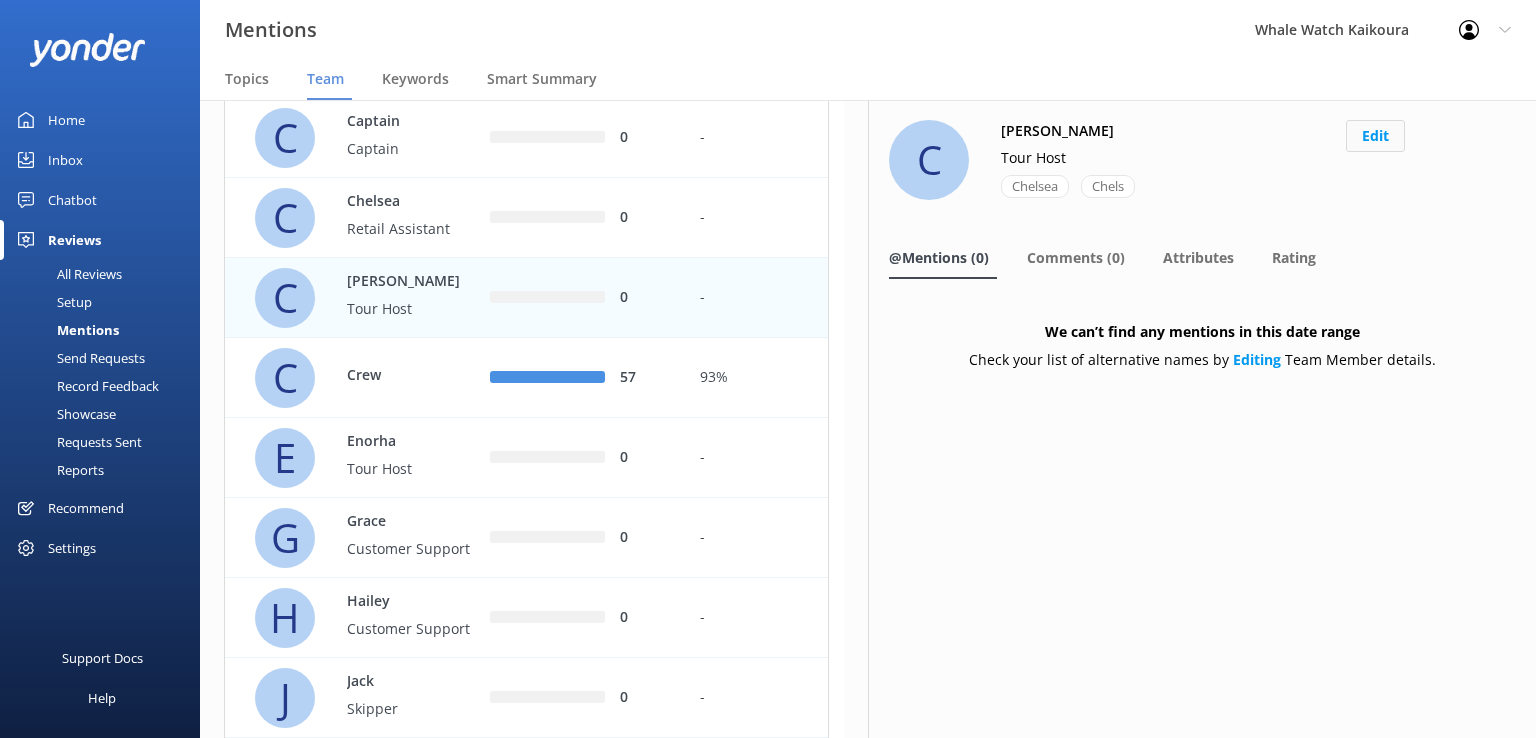 click on "Edit" at bounding box center (1375, 136) 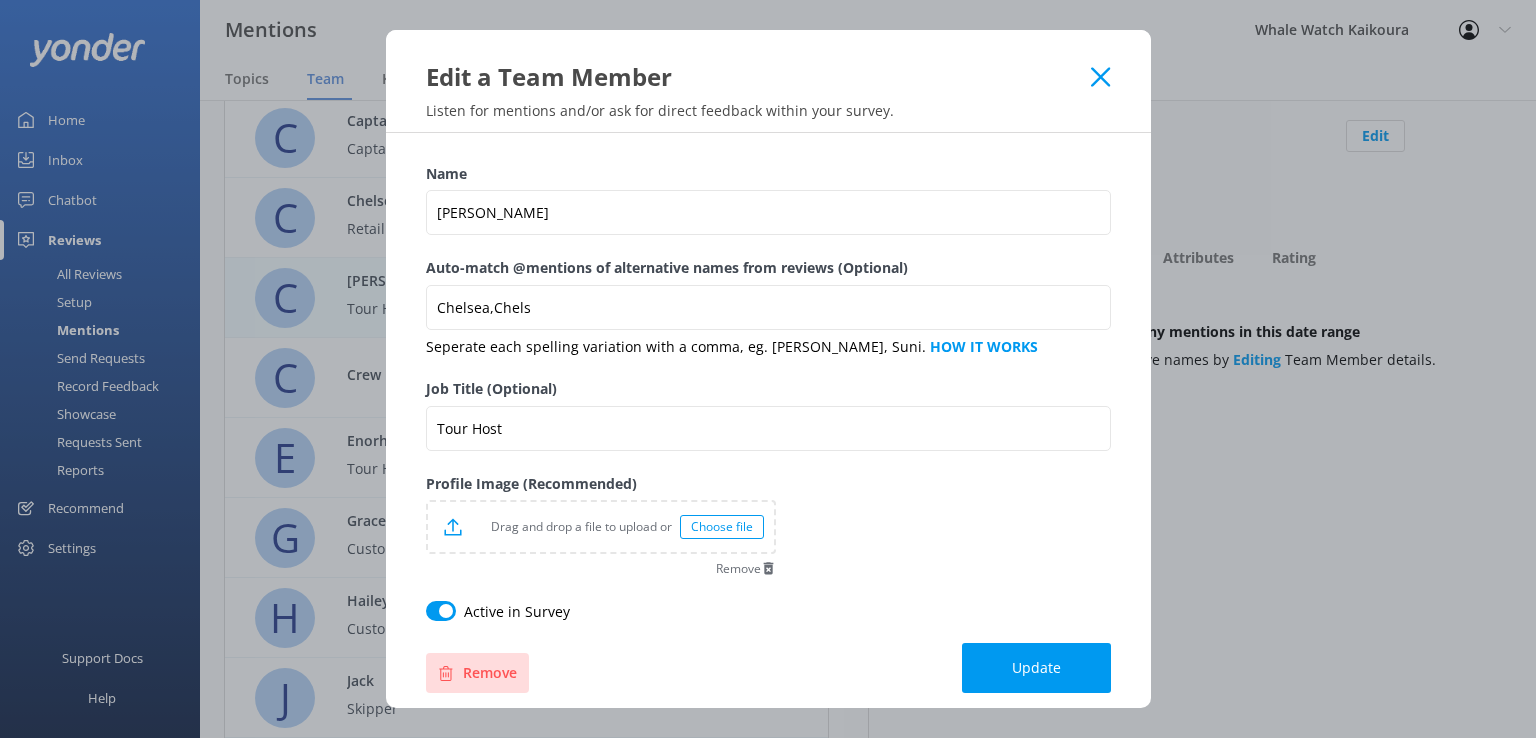 click on "Remove" at bounding box center [477, 673] 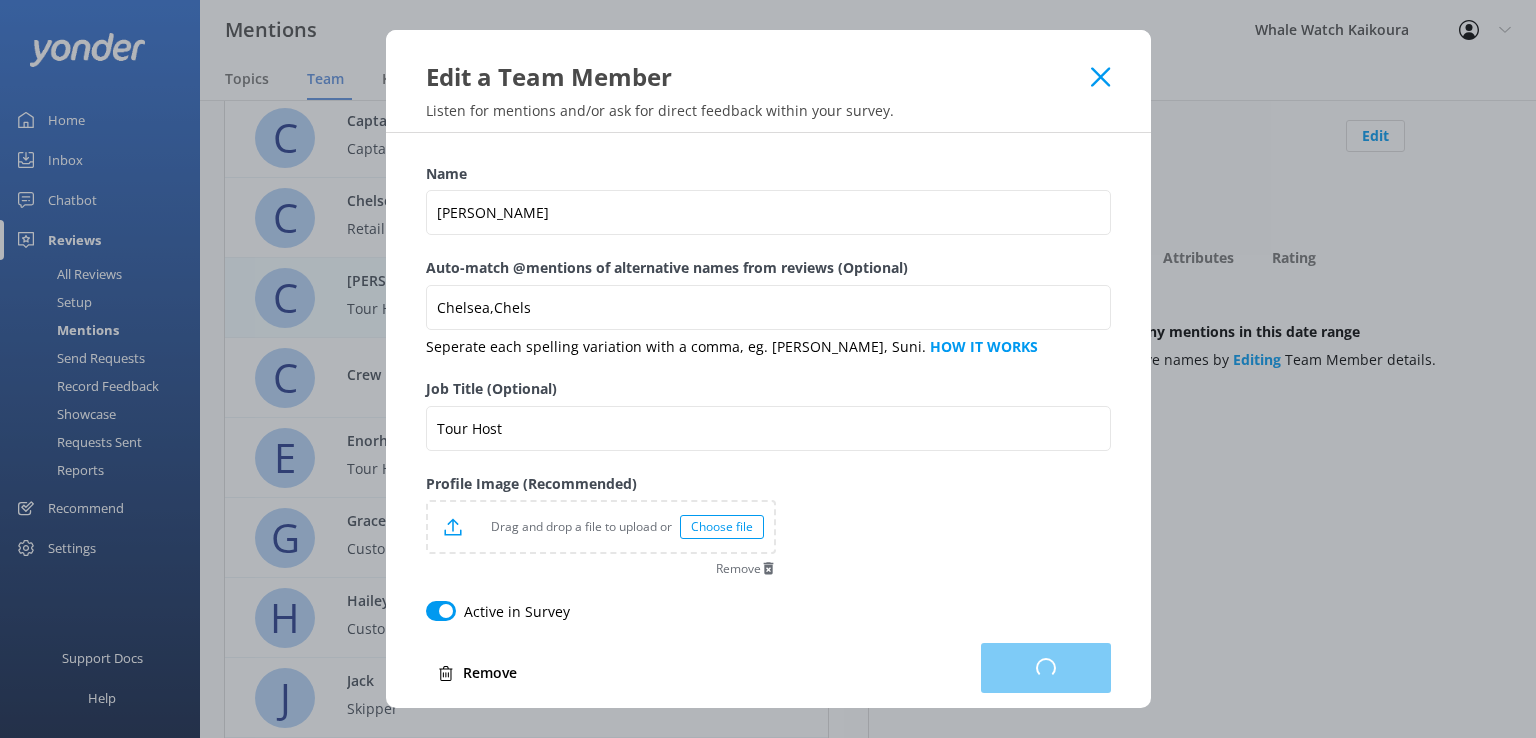 scroll, scrollTop: 16, scrollLeft: 16, axis: both 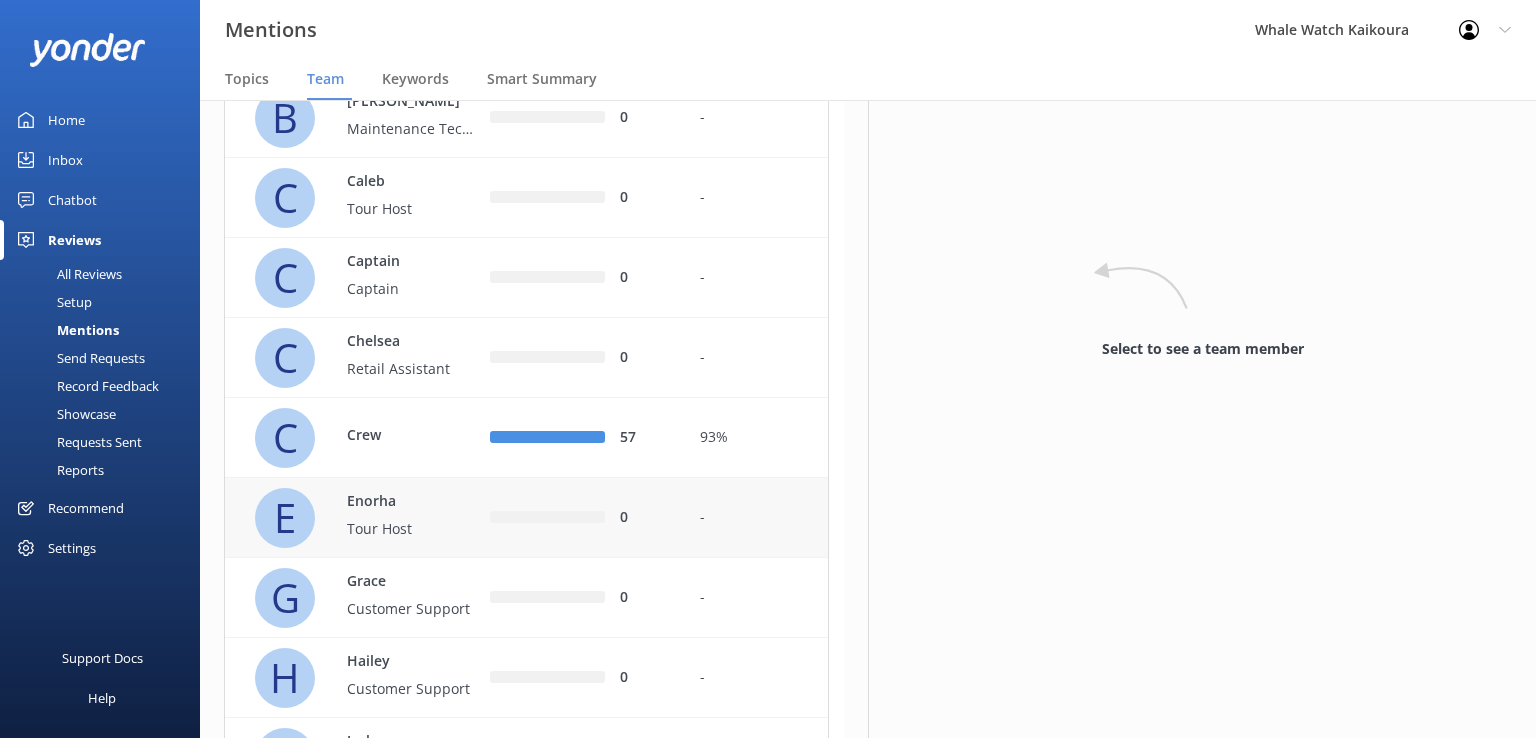 click on "Enorha" at bounding box center [412, 502] 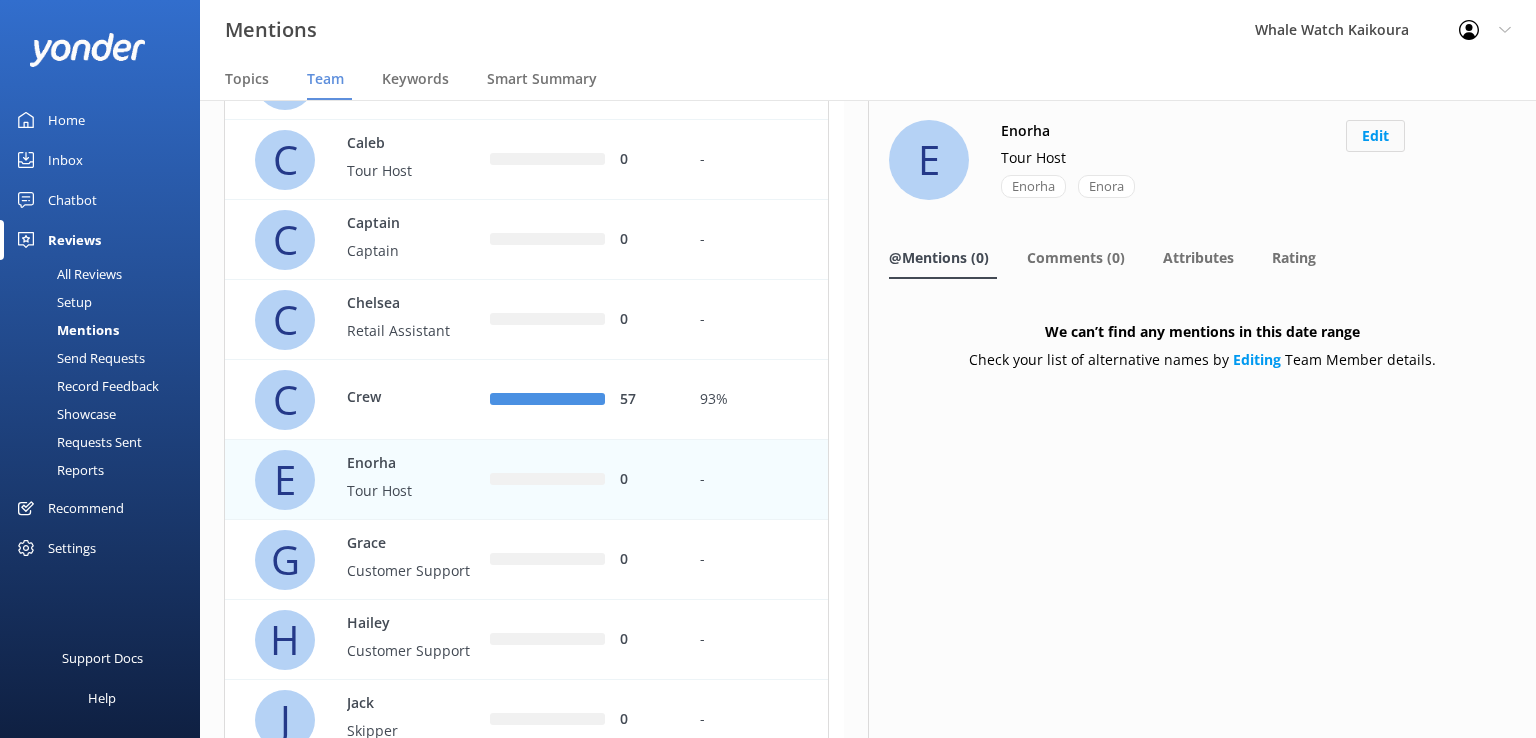 scroll, scrollTop: 597, scrollLeft: 0, axis: vertical 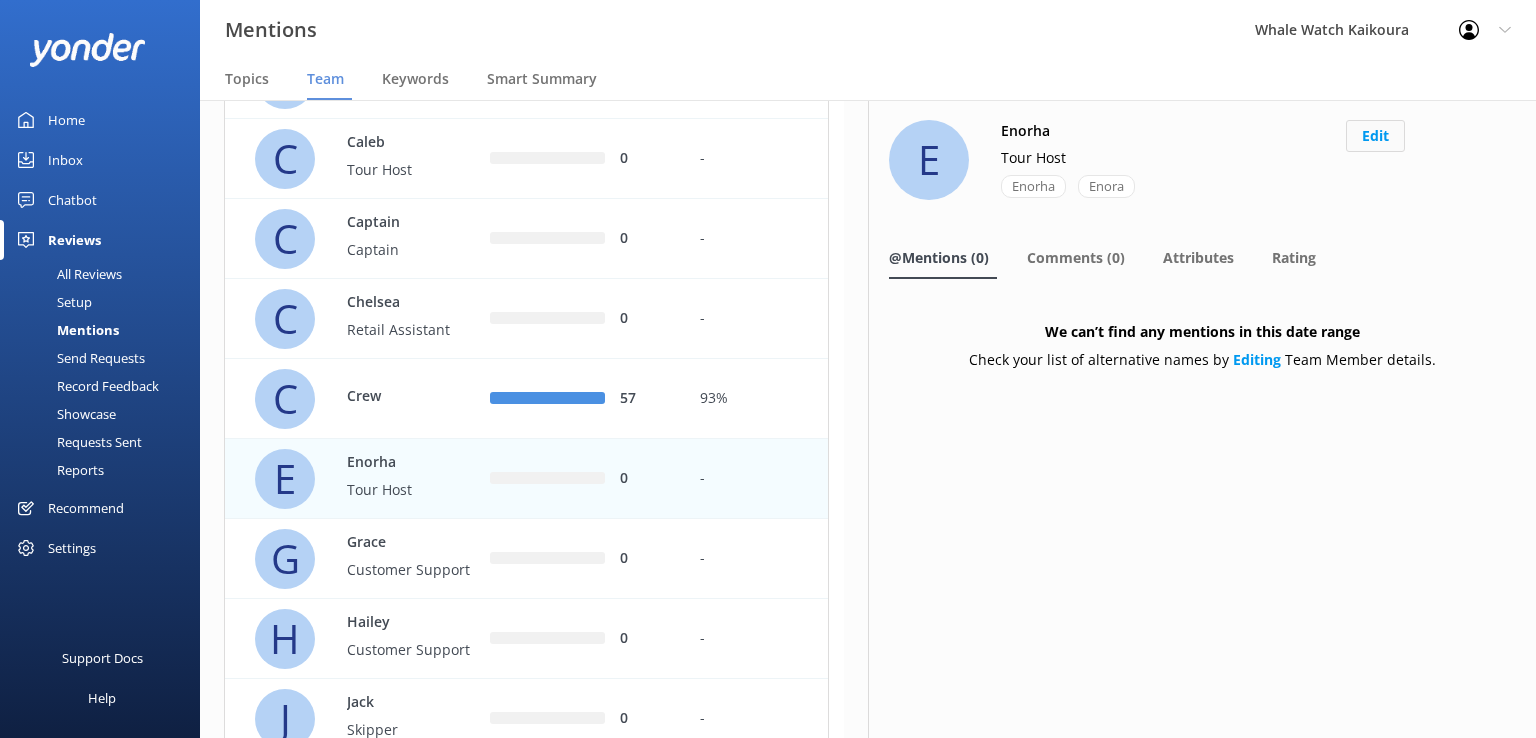 click on "Edit" at bounding box center [1375, 136] 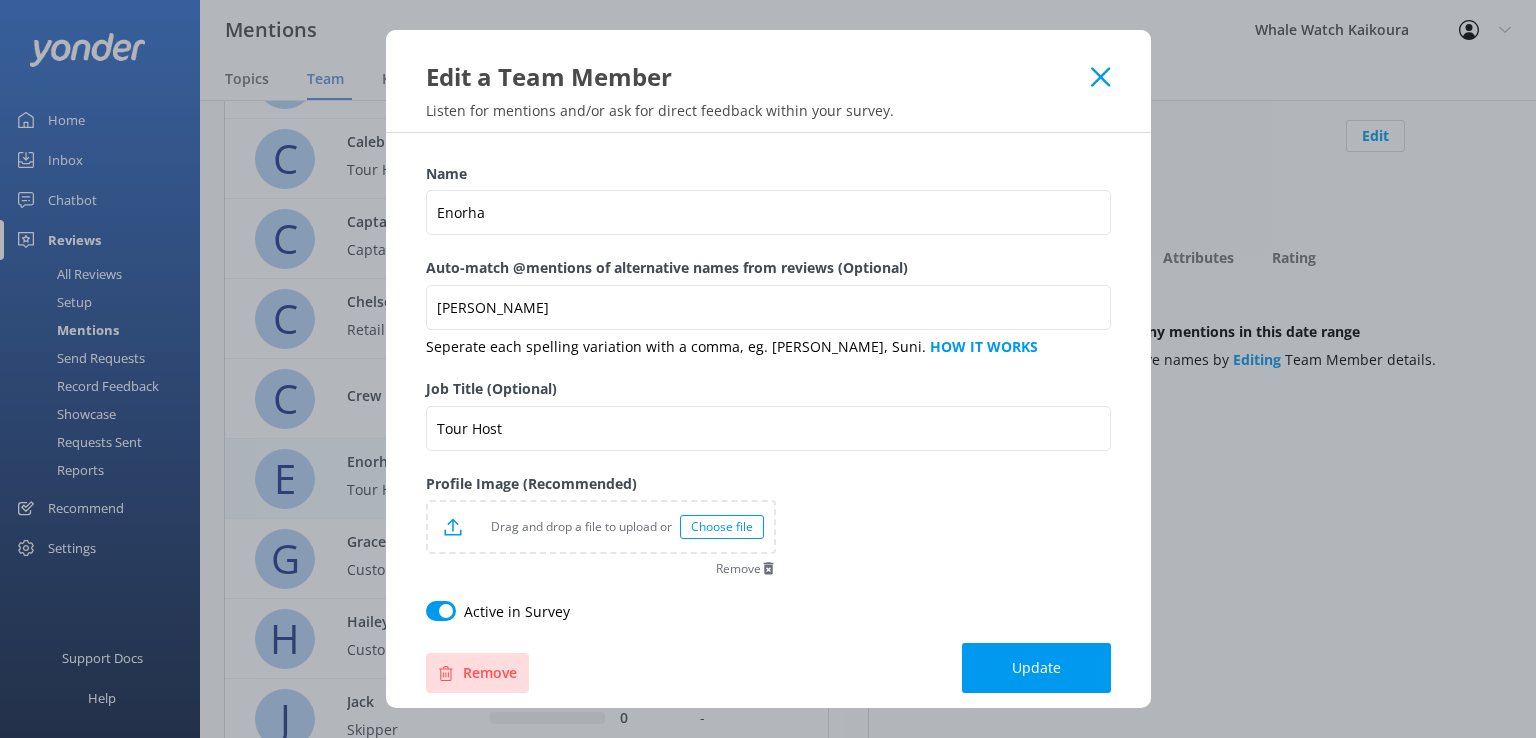 click on "Remove" at bounding box center [477, 673] 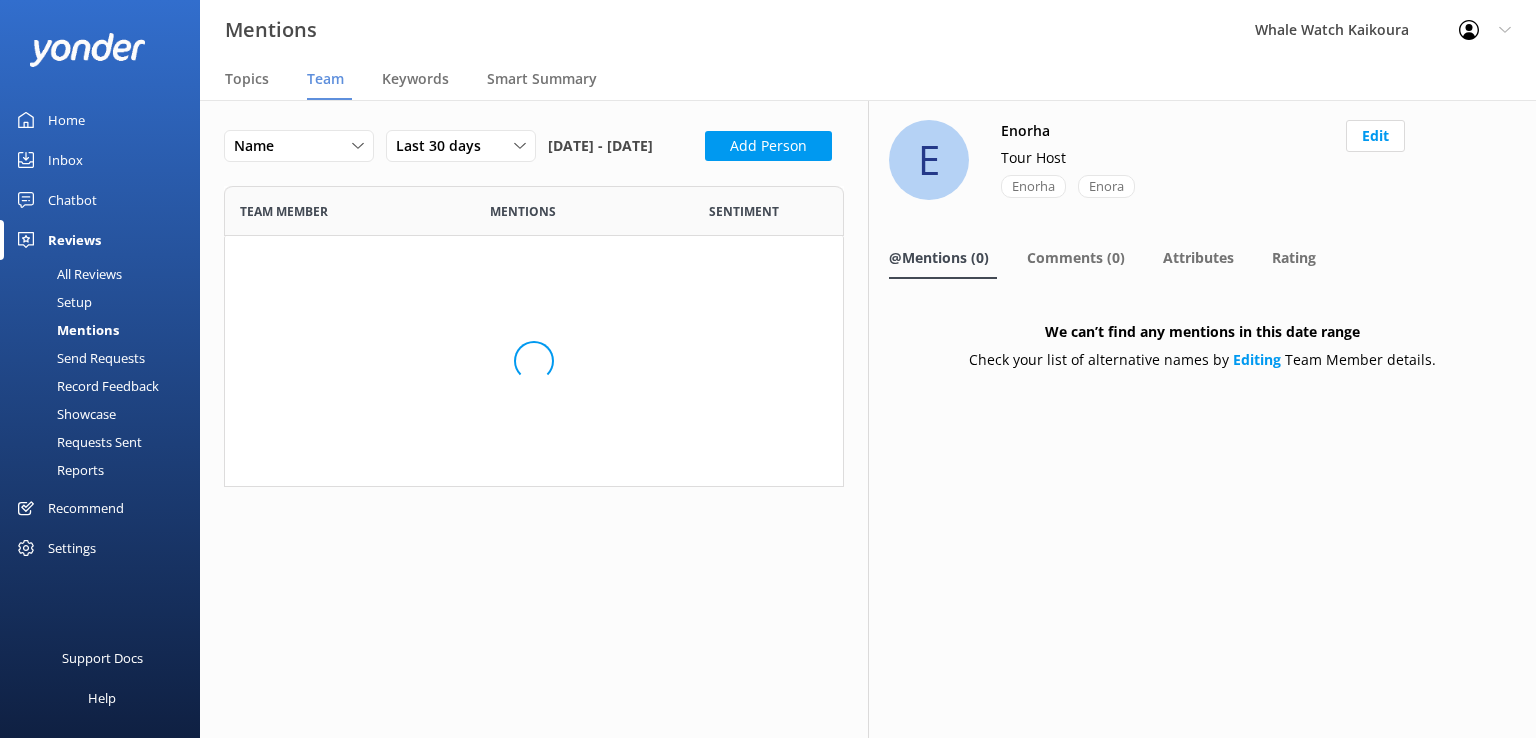 scroll, scrollTop: 16, scrollLeft: 16, axis: both 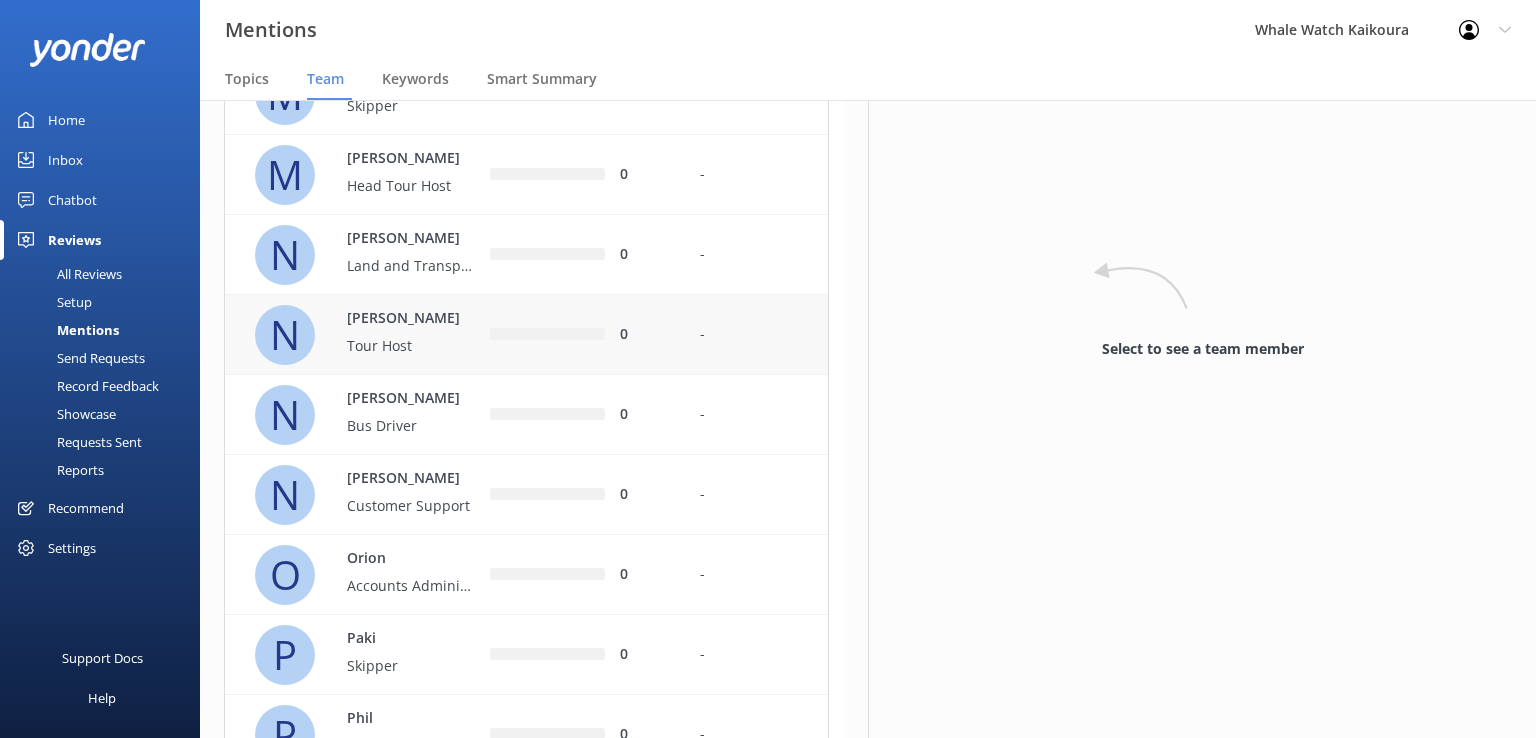 click on "[PERSON_NAME]" at bounding box center (412, 319) 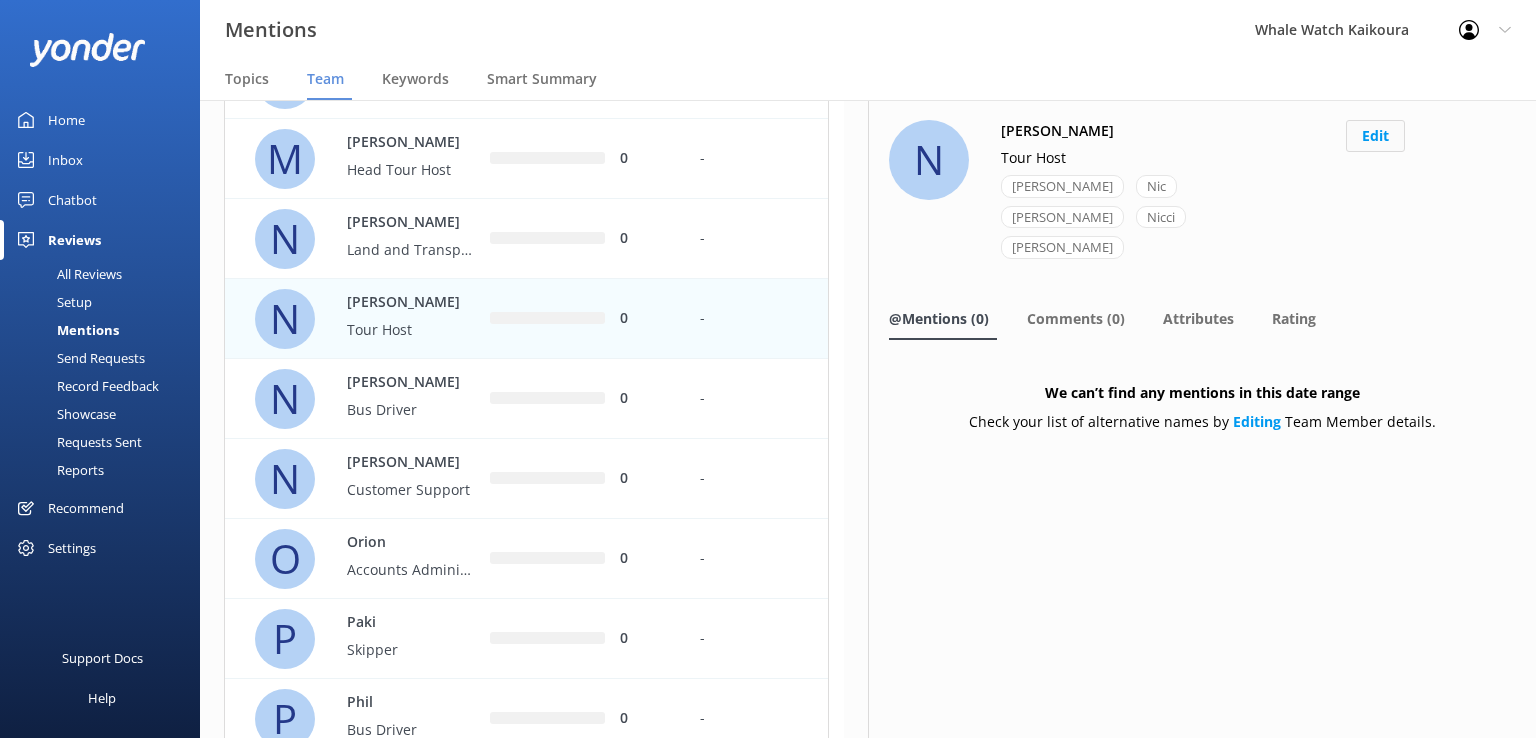click on "Edit" at bounding box center (1375, 136) 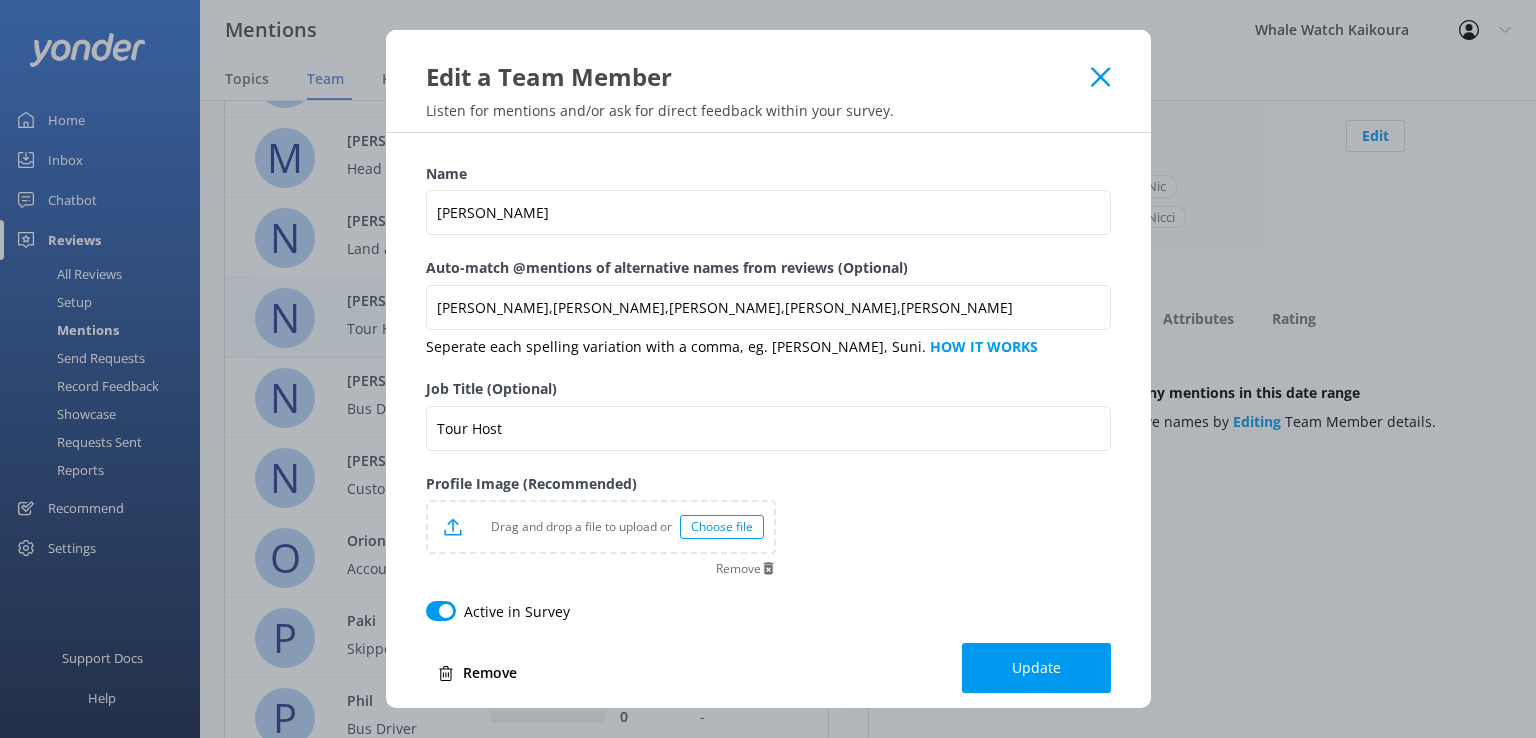 scroll, scrollTop: 1399, scrollLeft: 0, axis: vertical 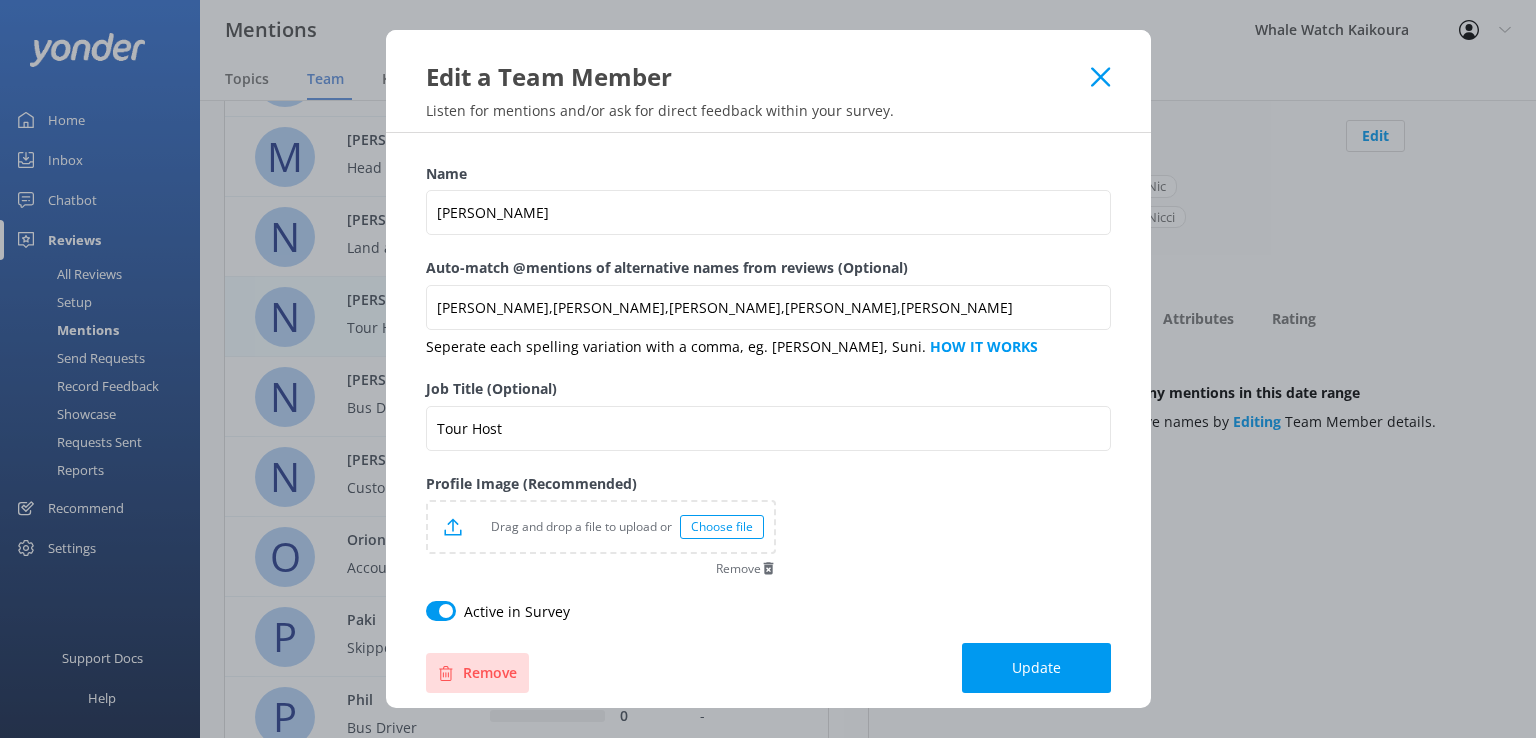 click on "Remove" at bounding box center (477, 673) 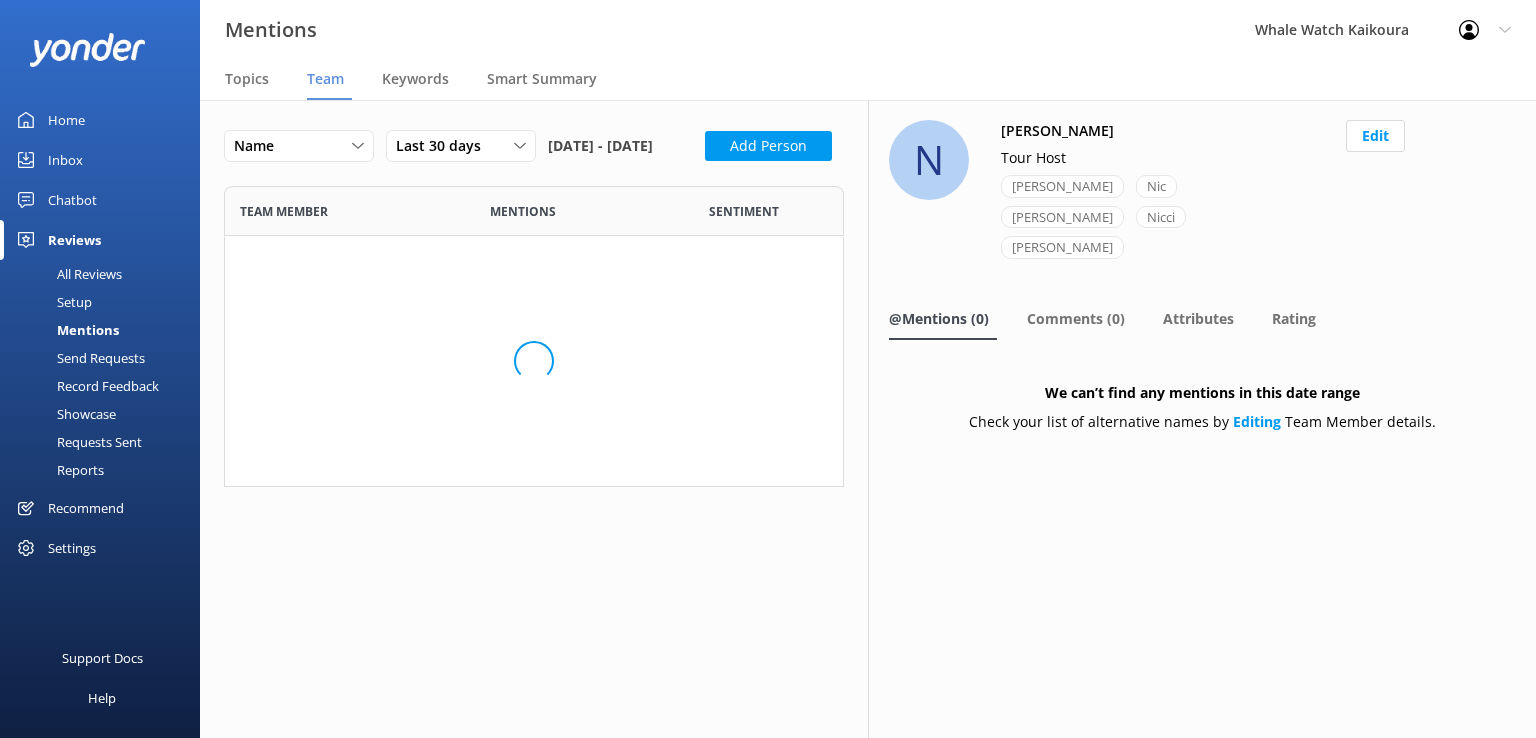 scroll, scrollTop: 16, scrollLeft: 16, axis: both 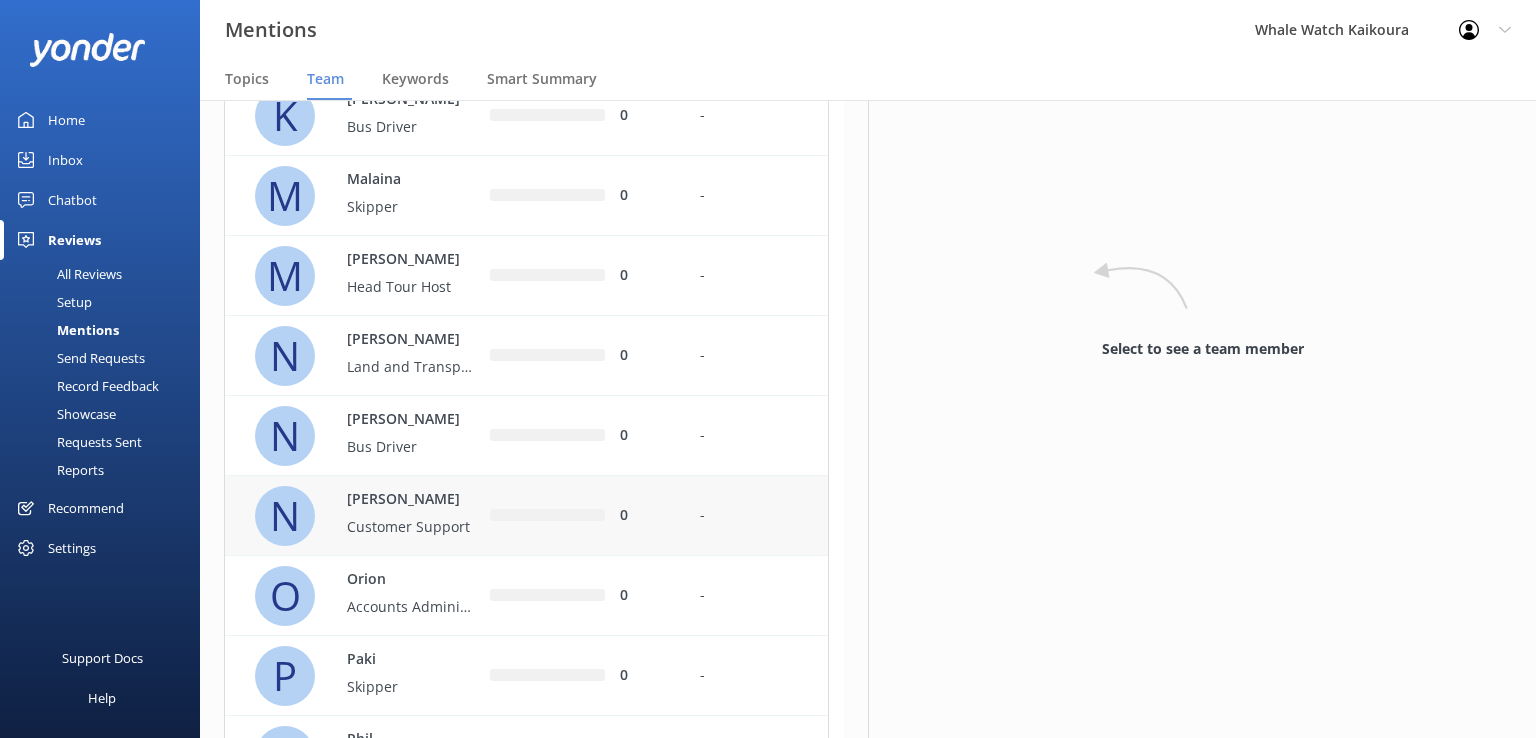 click on "[PERSON_NAME] Customer Support" at bounding box center (402, 516) 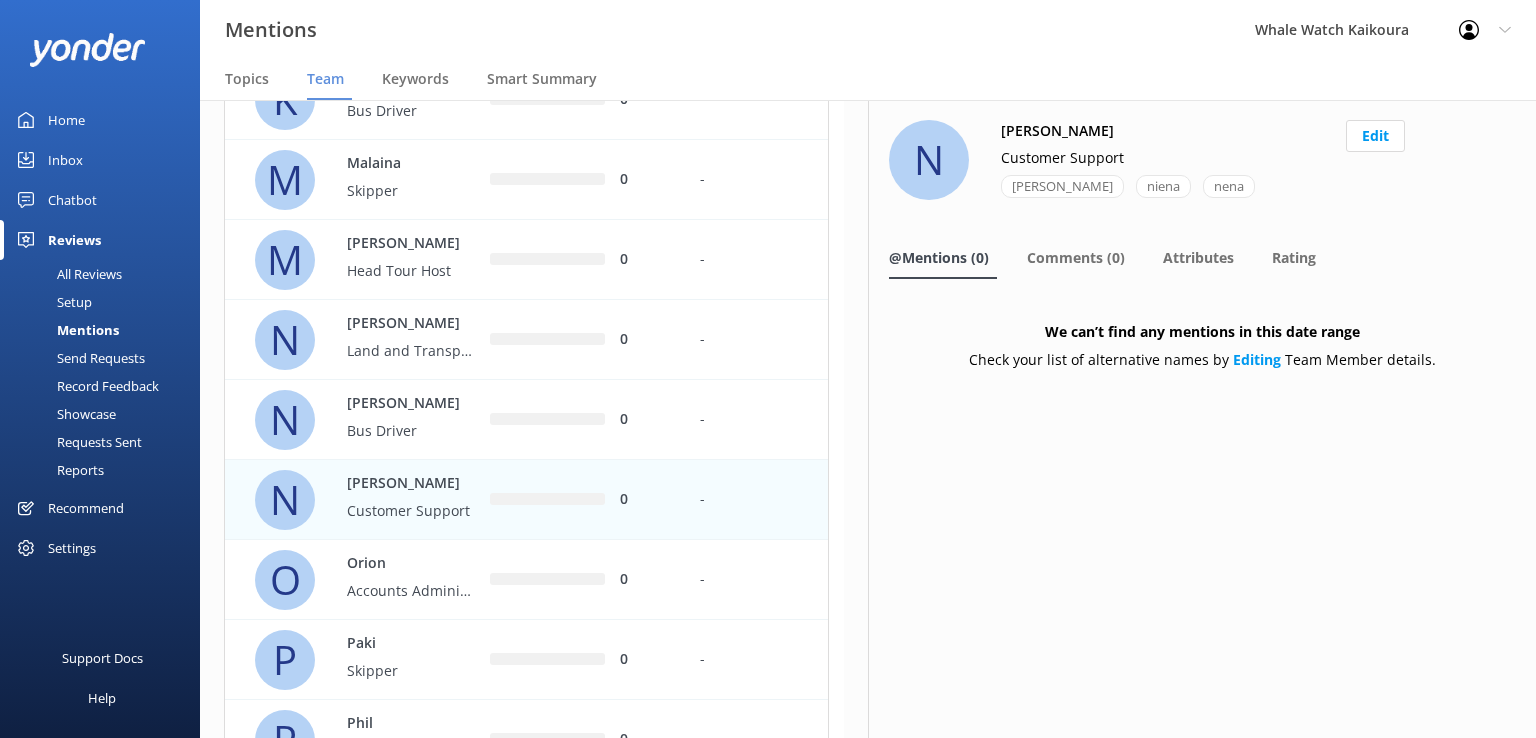 scroll, scrollTop: 1296, scrollLeft: 0, axis: vertical 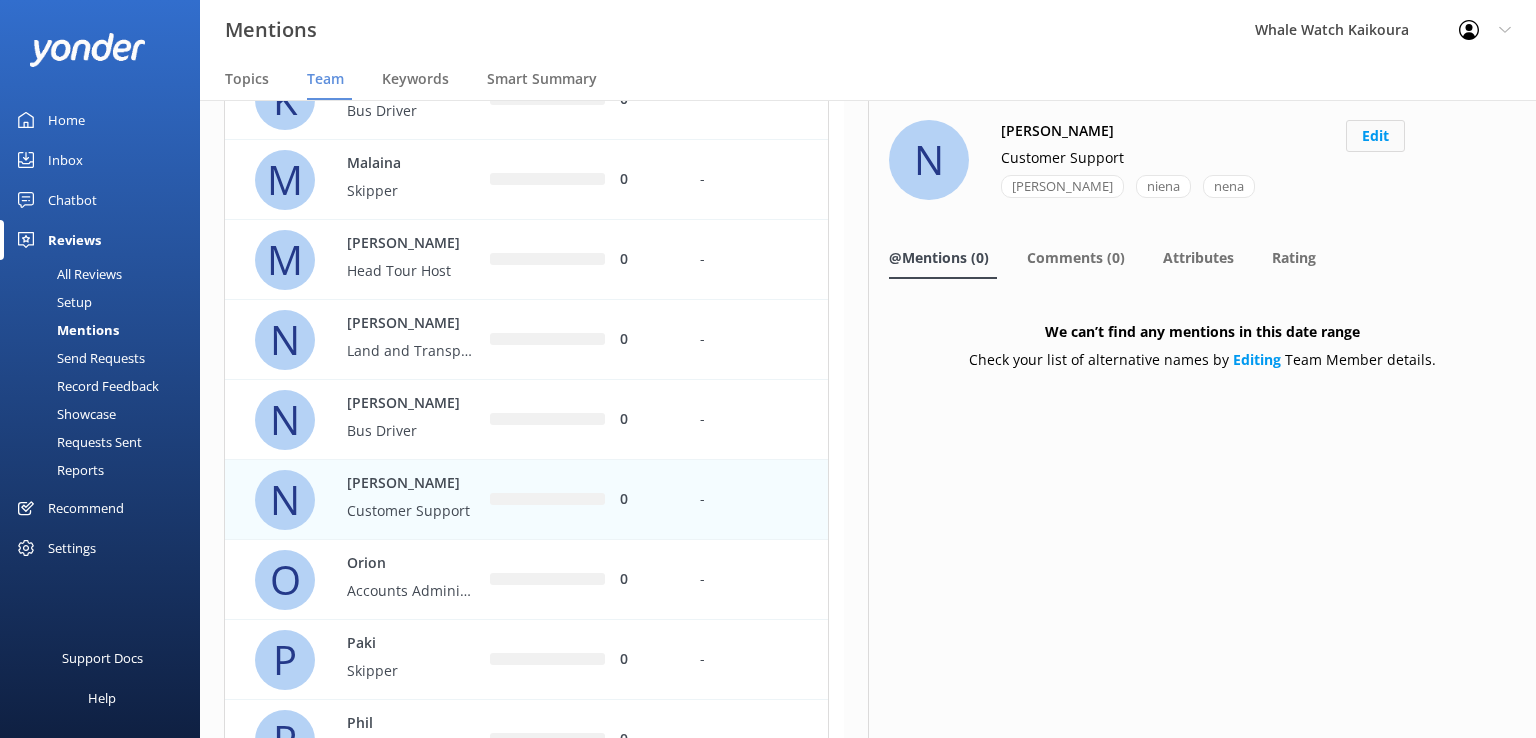 click on "Edit" at bounding box center (1375, 136) 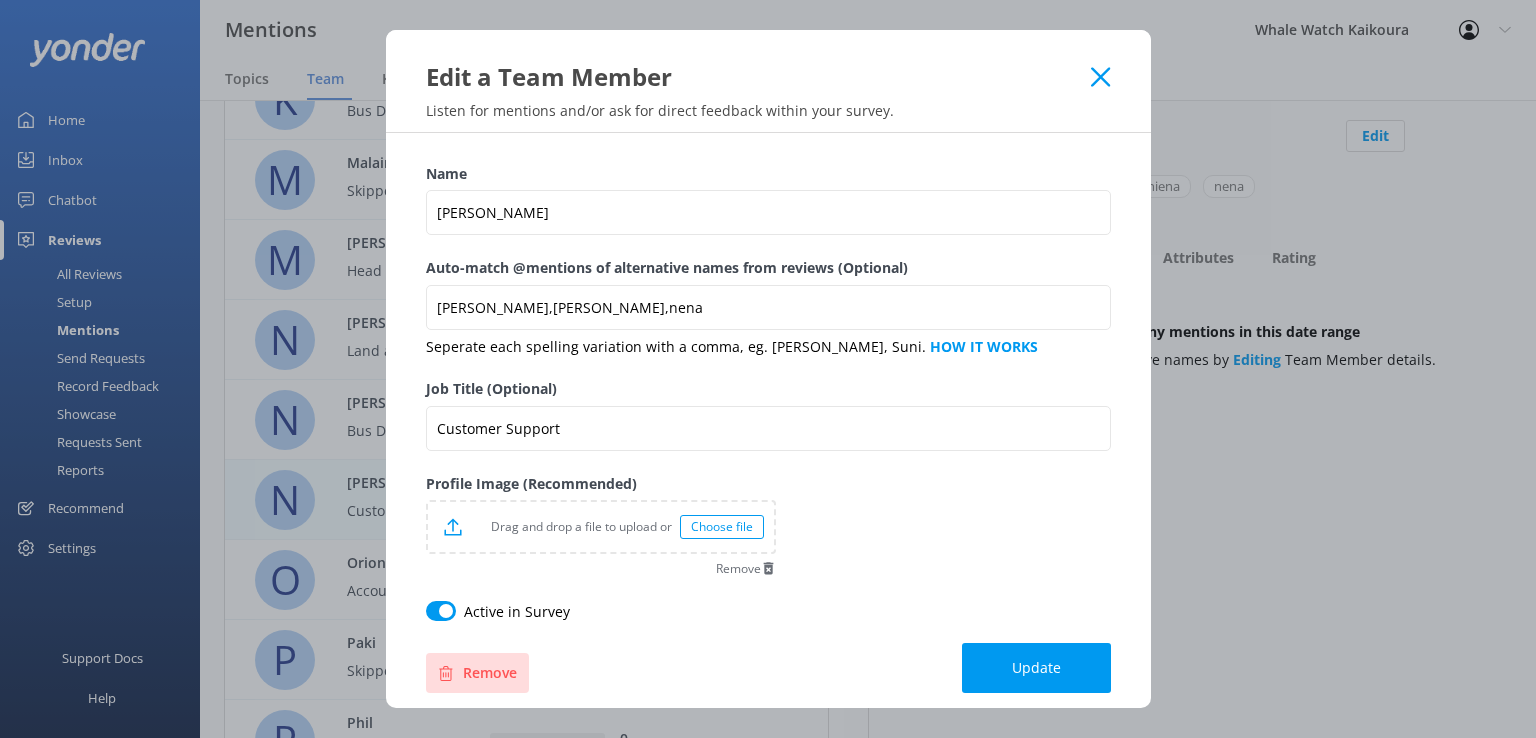 click on "Remove" at bounding box center (477, 673) 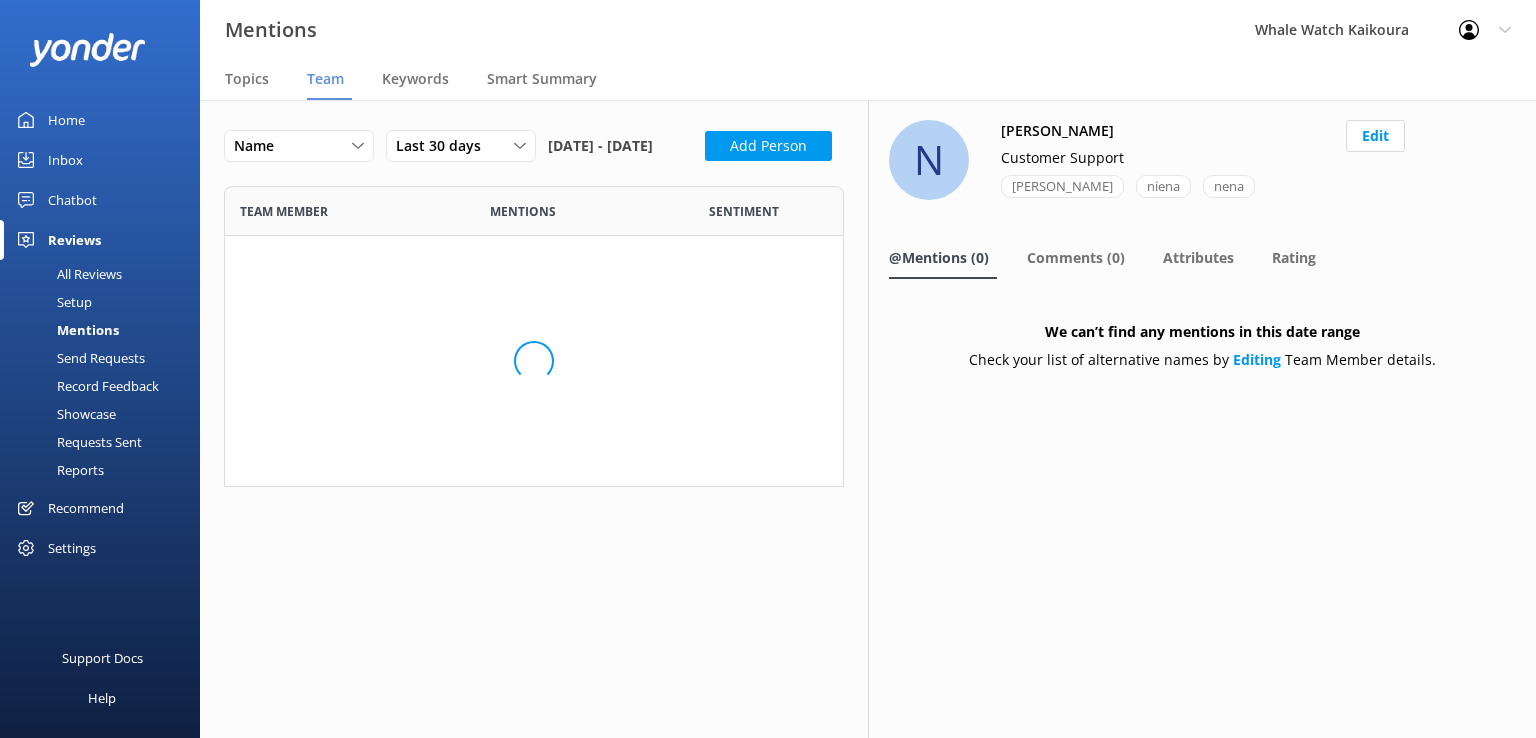 scroll, scrollTop: 16, scrollLeft: 16, axis: both 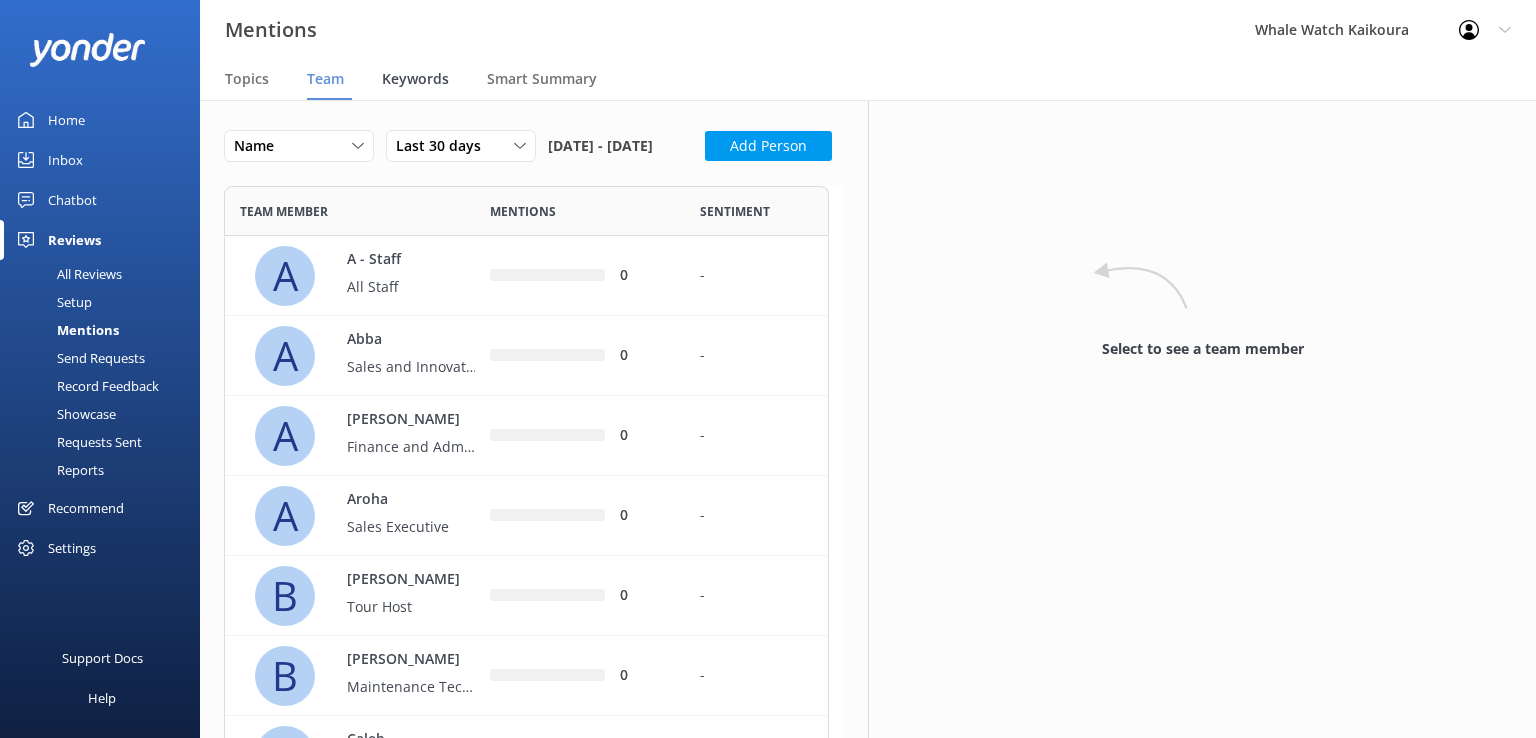 click on "Keywords" at bounding box center (415, 79) 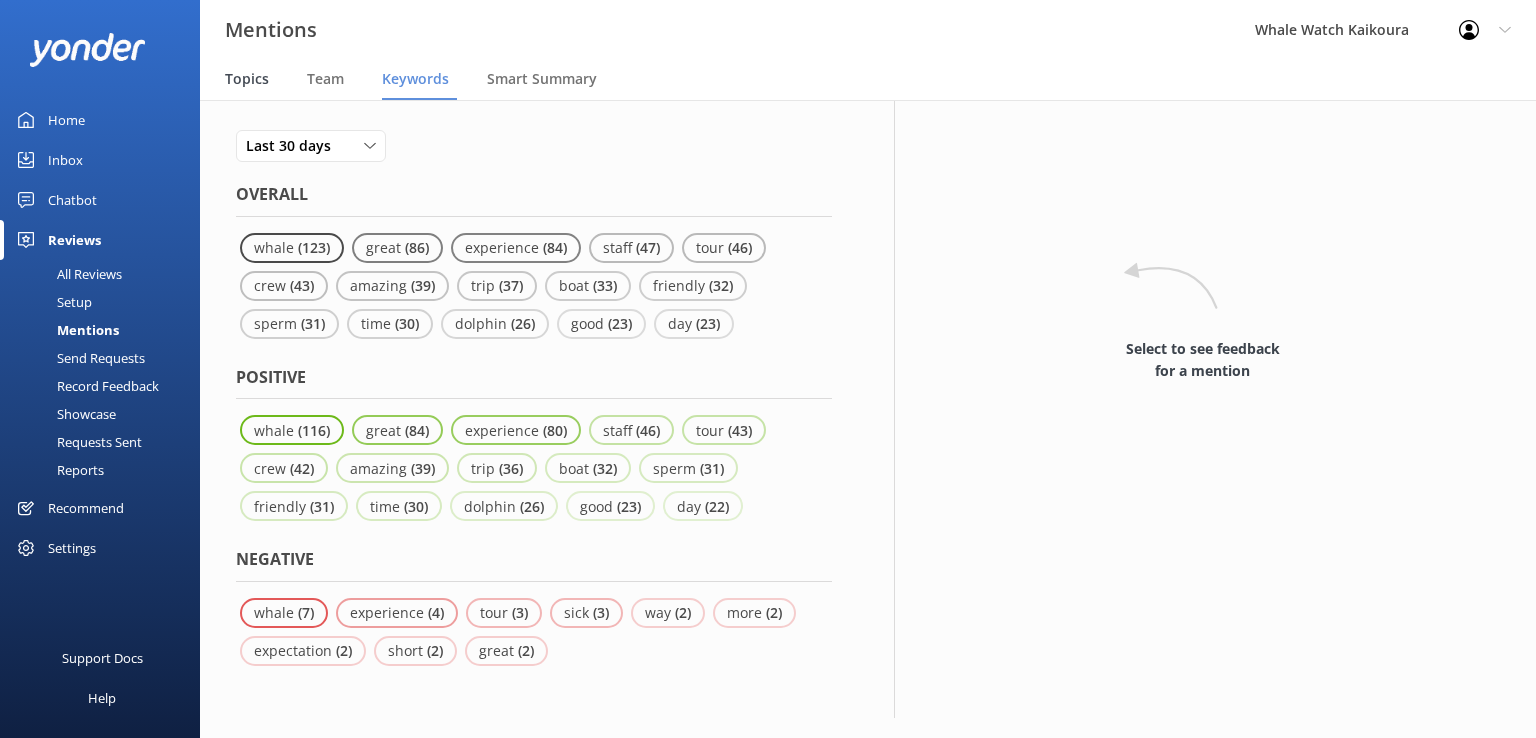 click on "Topics" at bounding box center [247, 79] 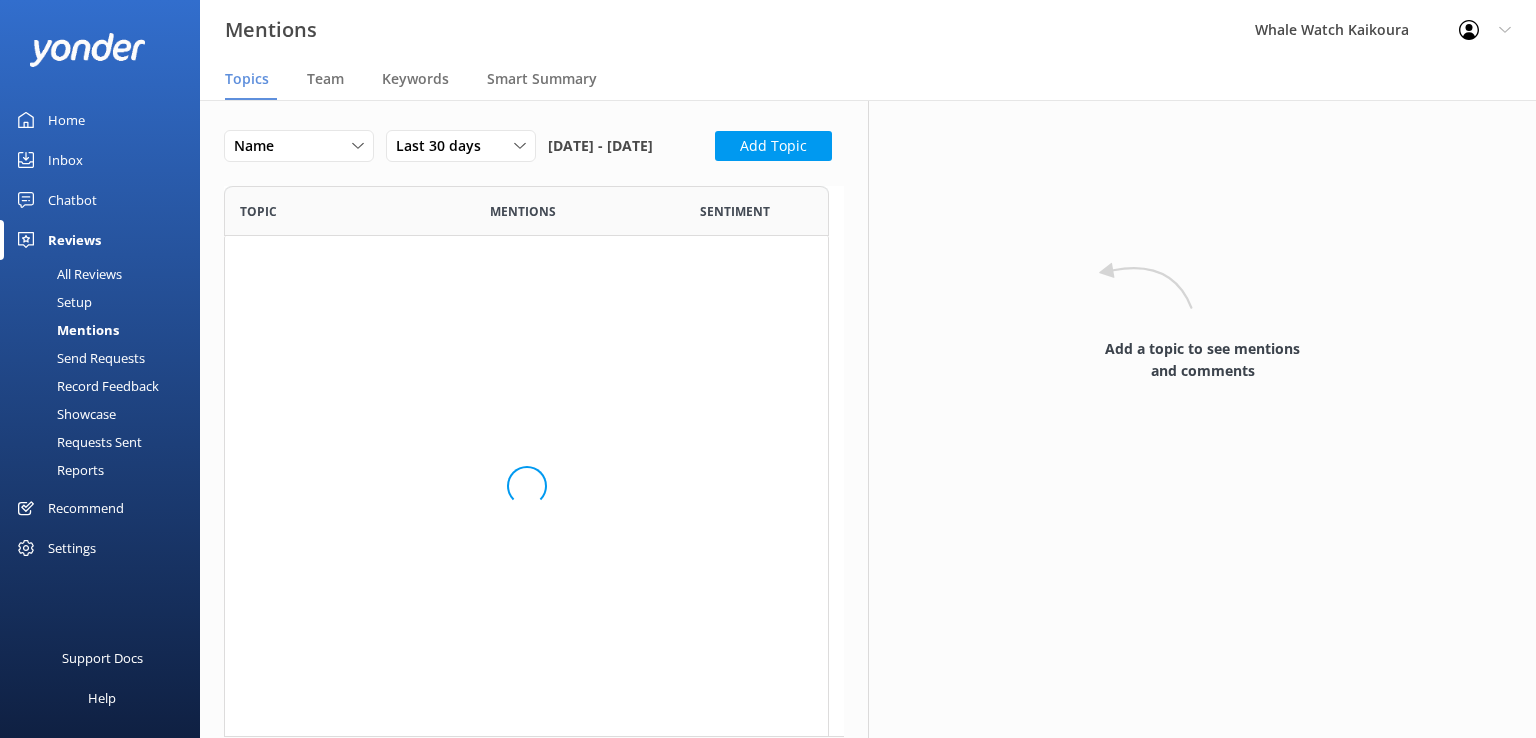 scroll, scrollTop: 16, scrollLeft: 16, axis: both 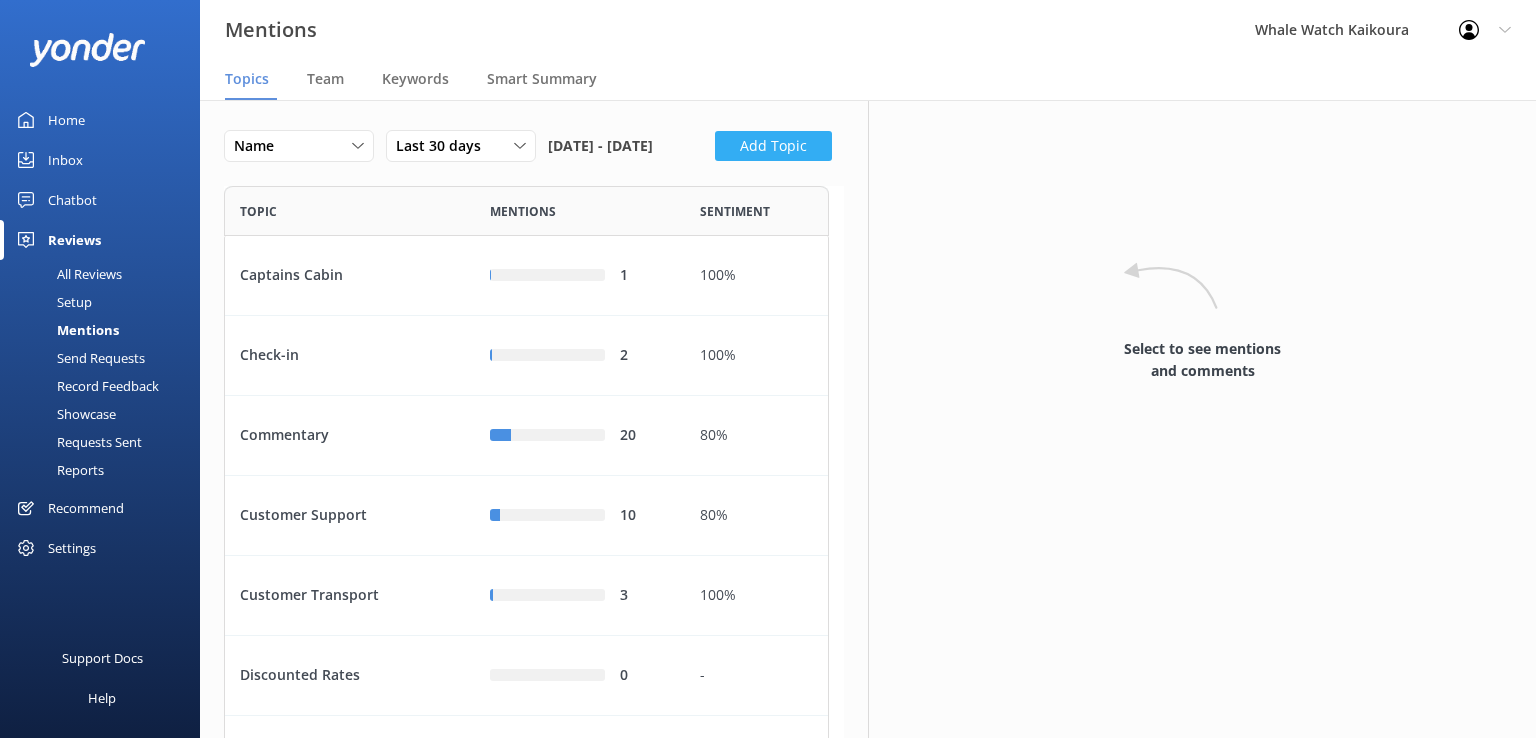 click on "Add Topic" at bounding box center [773, 146] 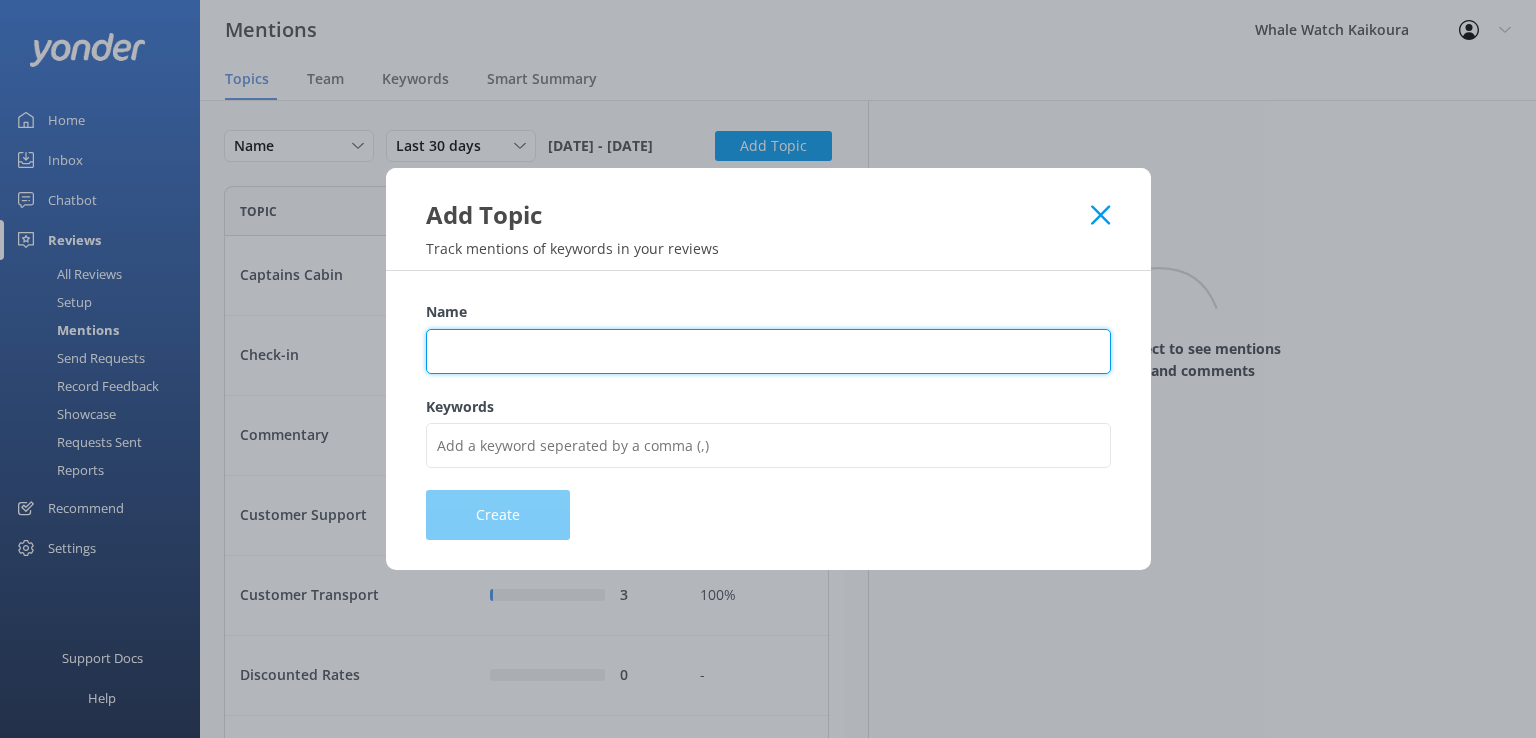 click on "Name" at bounding box center [768, 351] 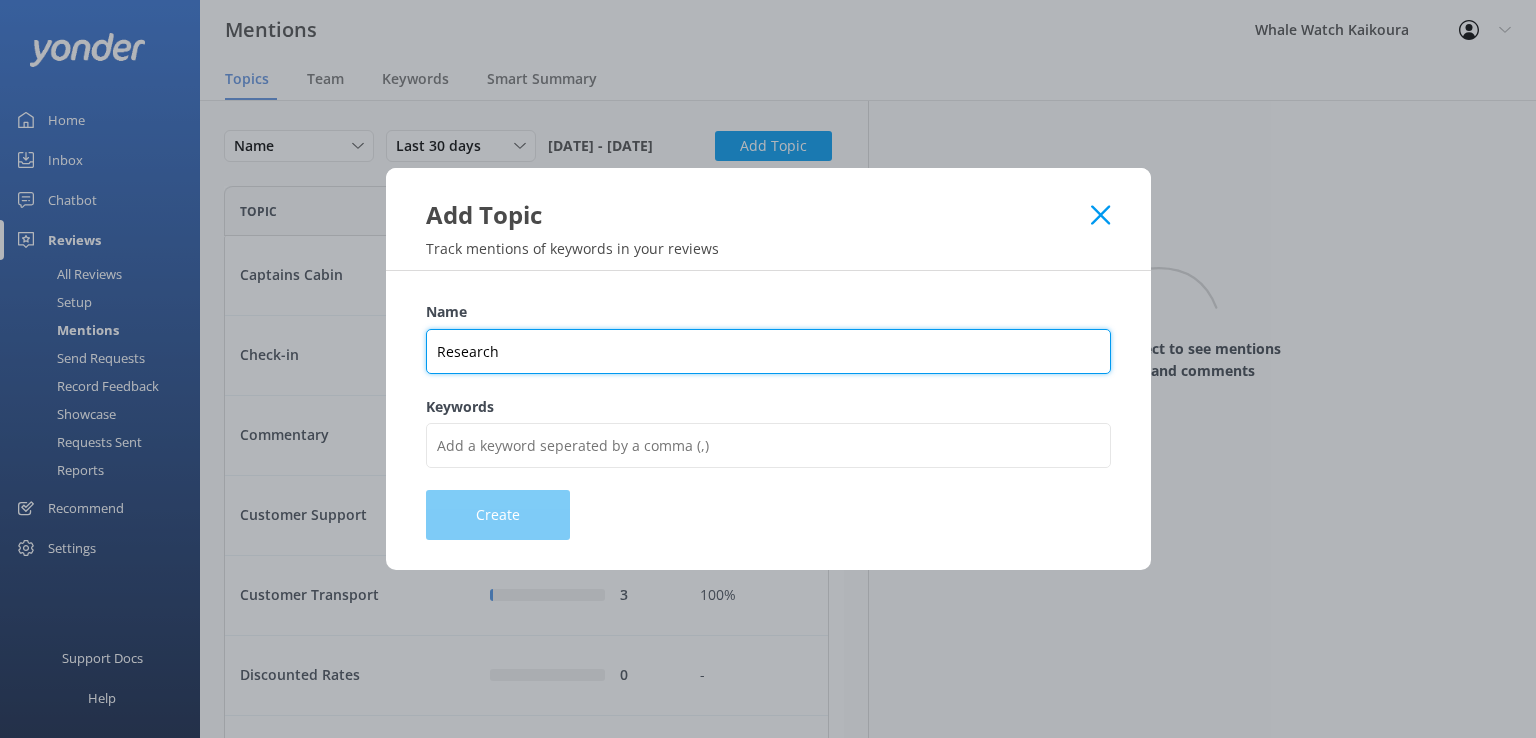 type on "Research" 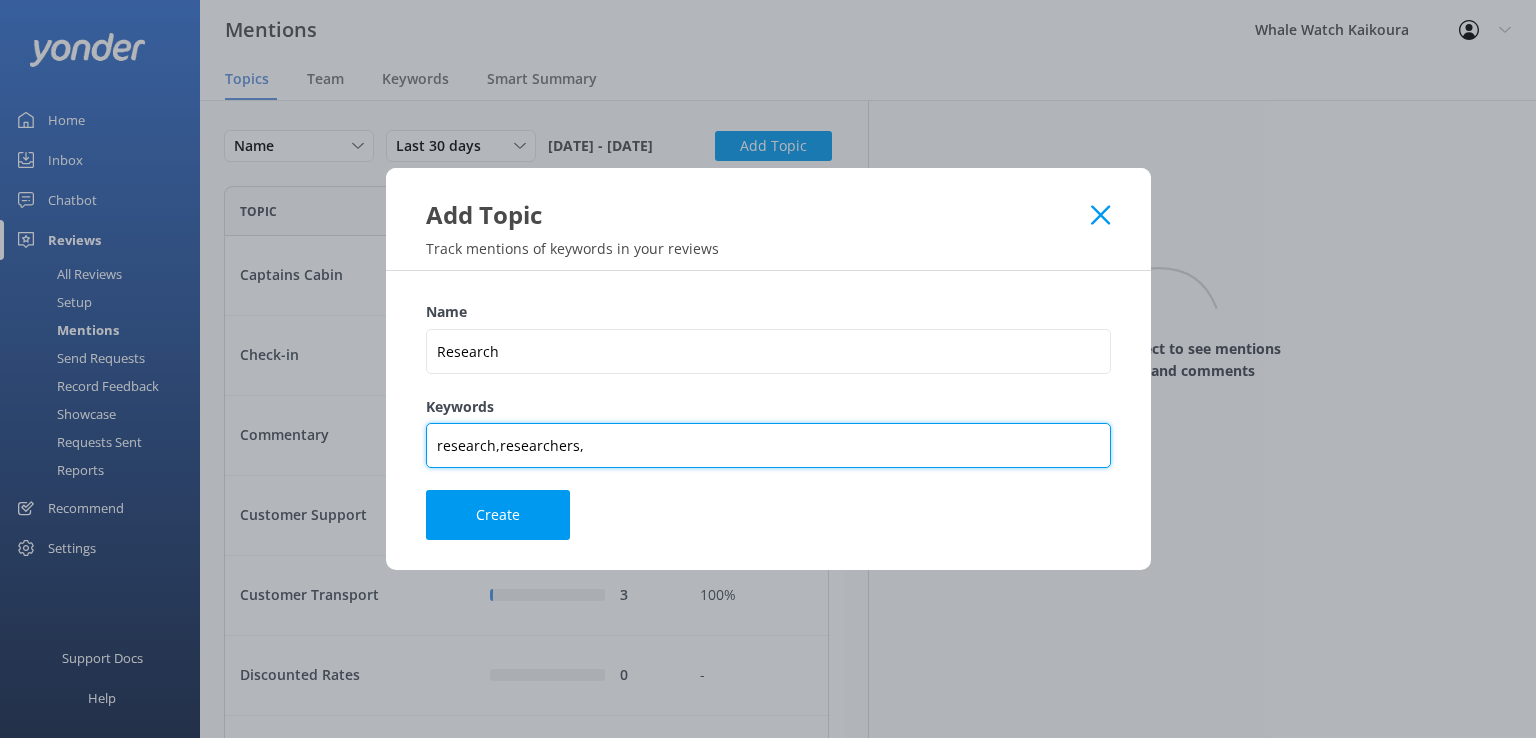 click on "research,researchers," at bounding box center (768, 445) 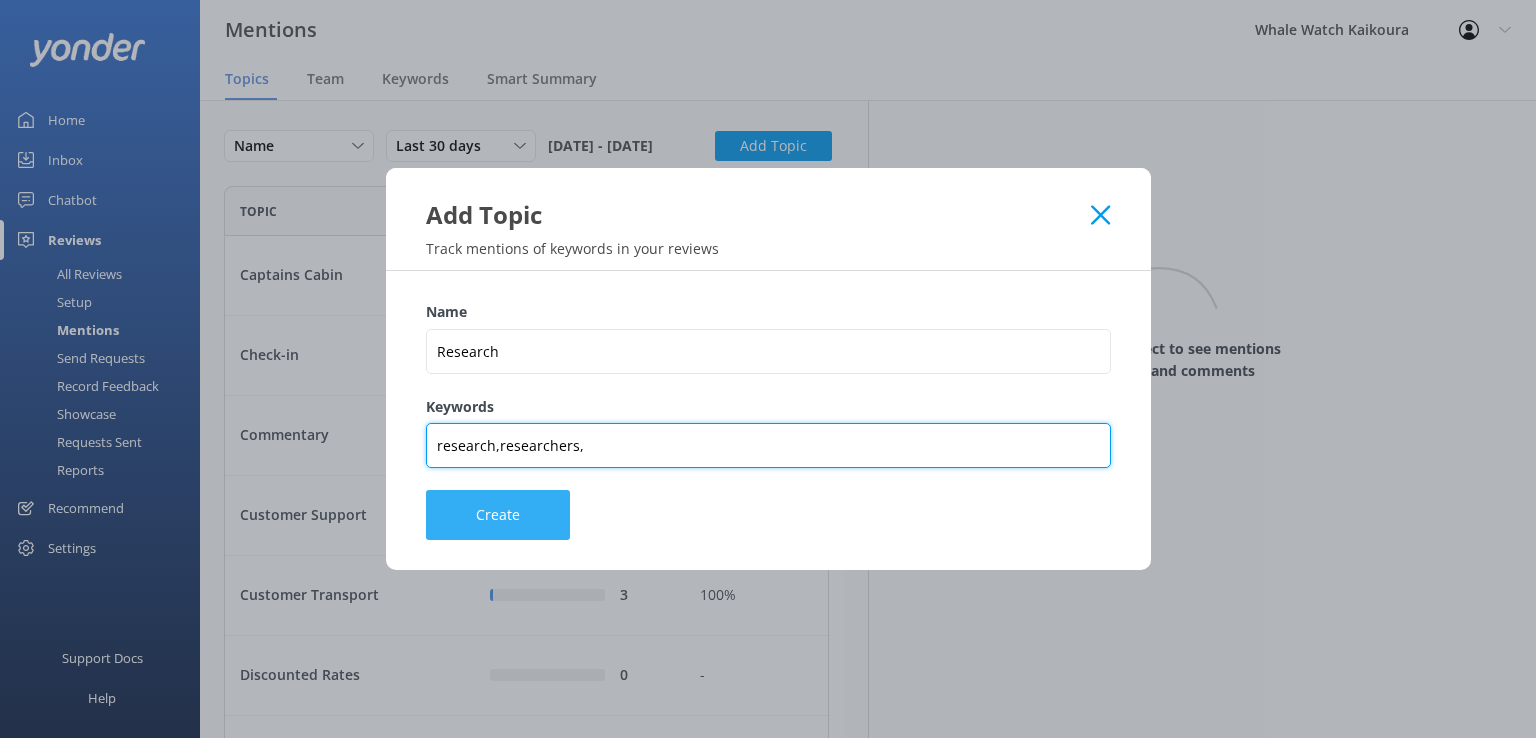 type on "research,researchers," 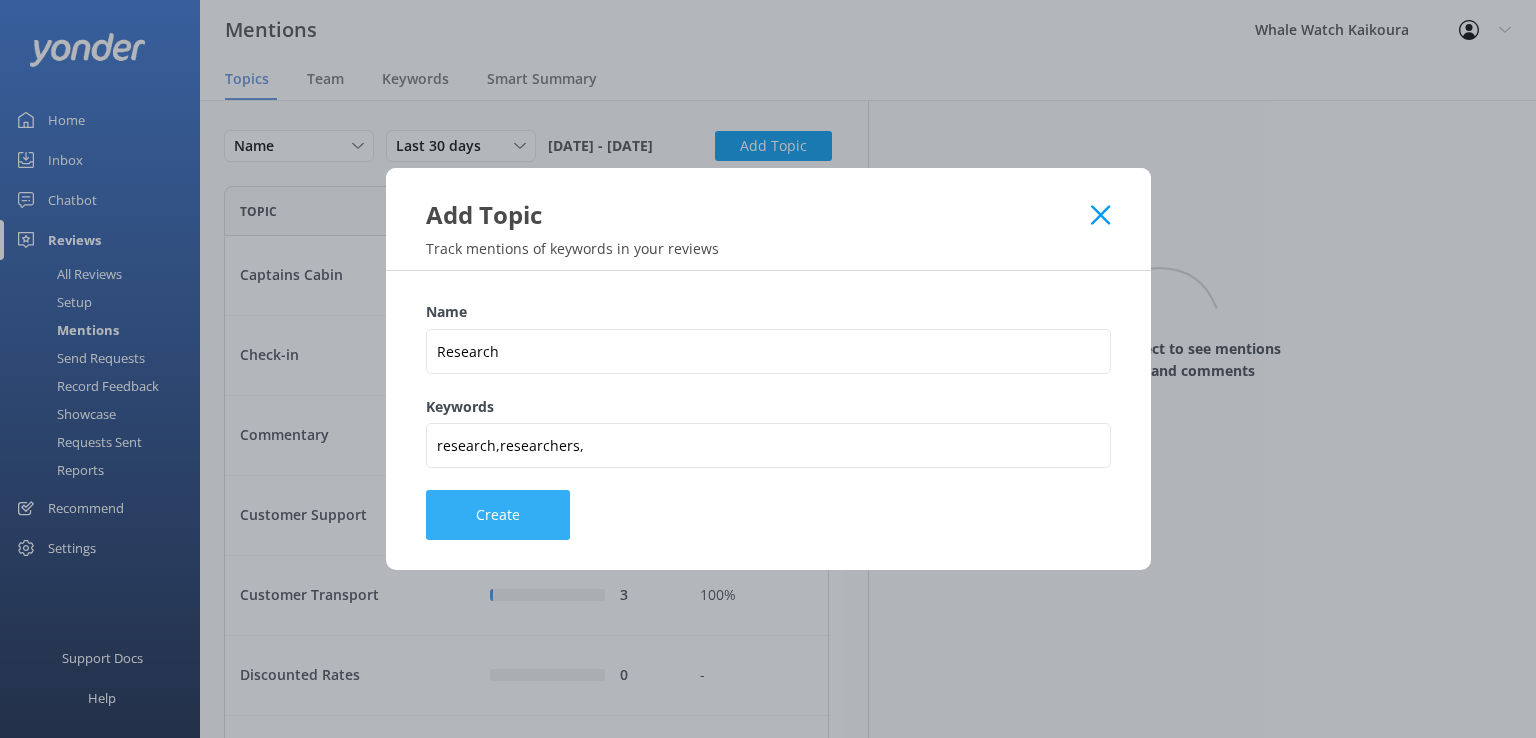 click on "Create" at bounding box center [498, 515] 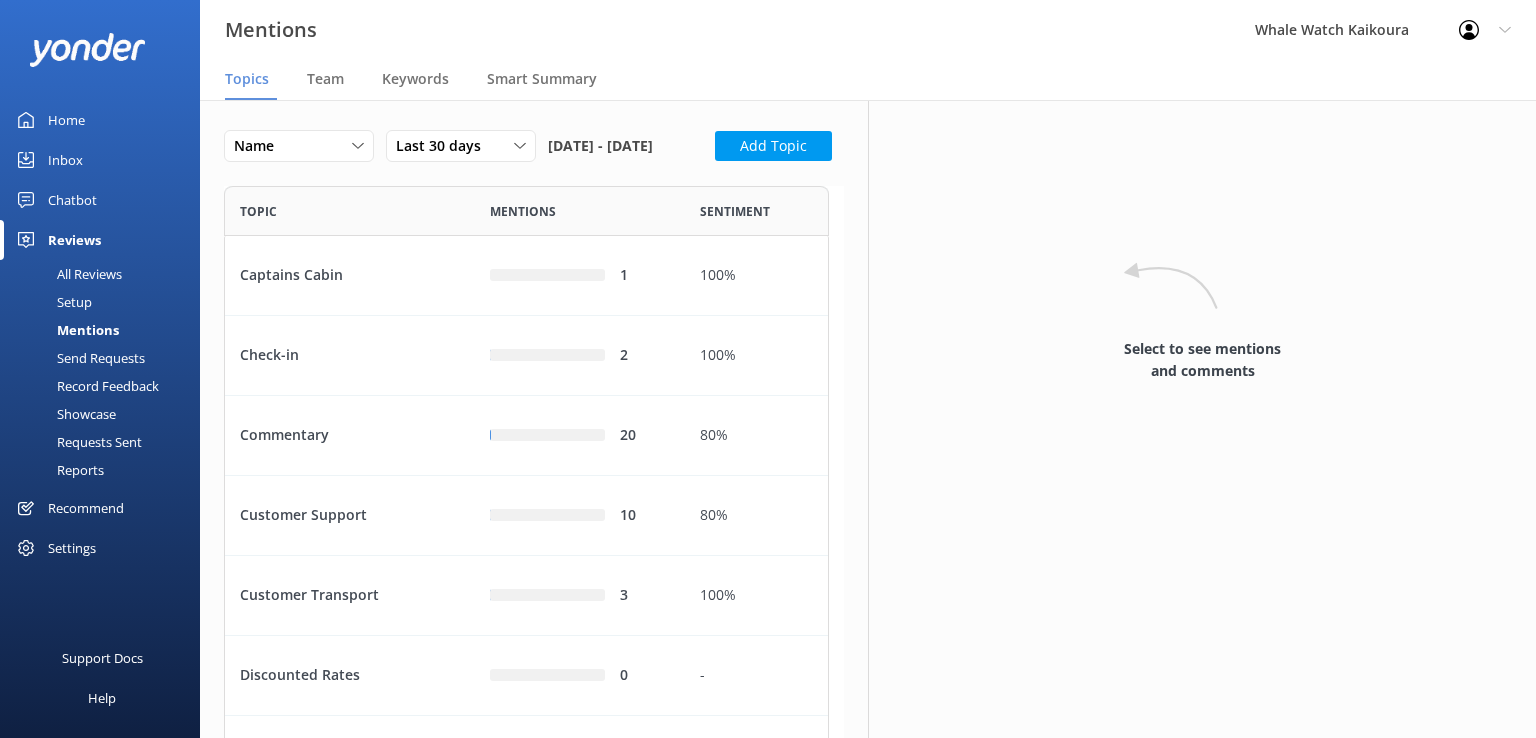 scroll, scrollTop: 16, scrollLeft: 16, axis: both 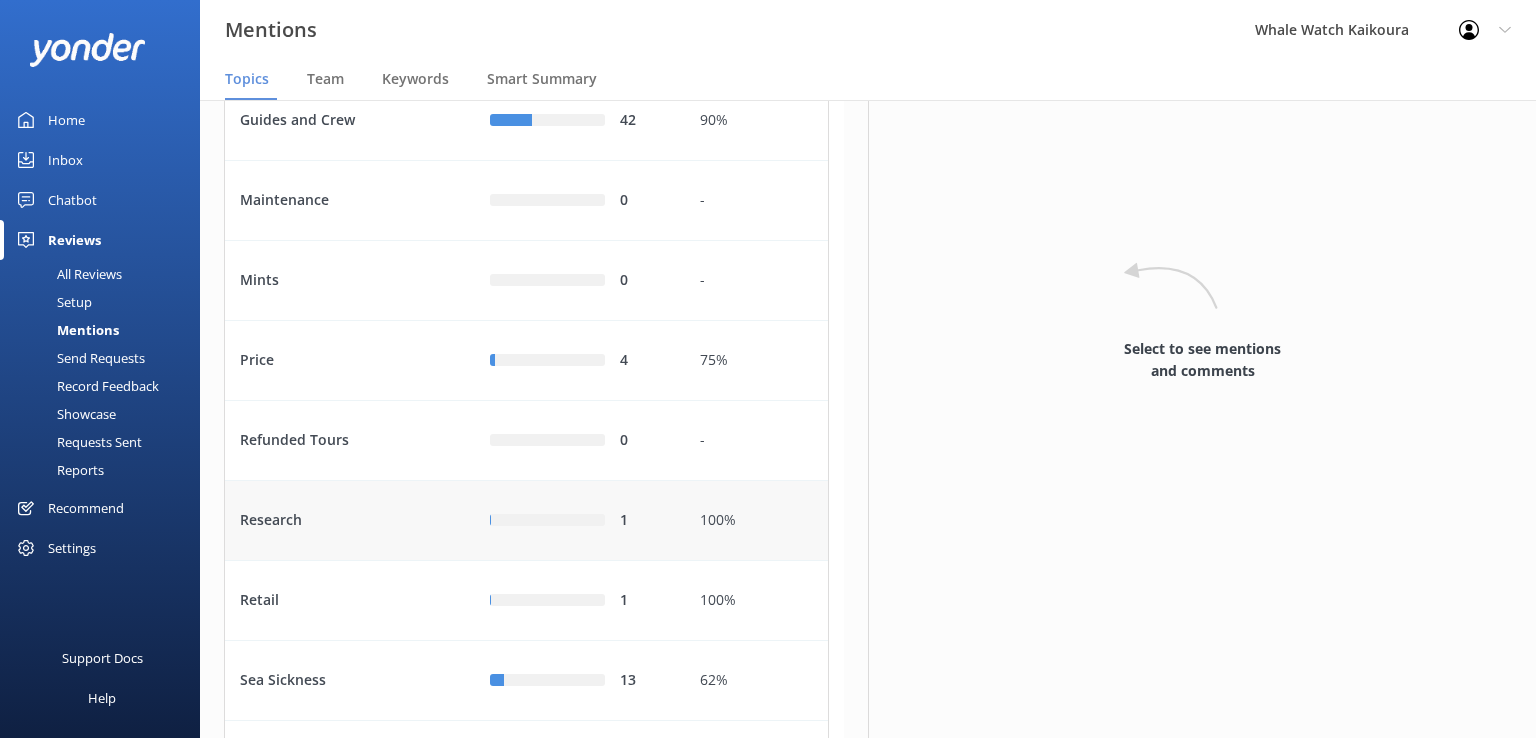 click on "Research" at bounding box center [350, 521] 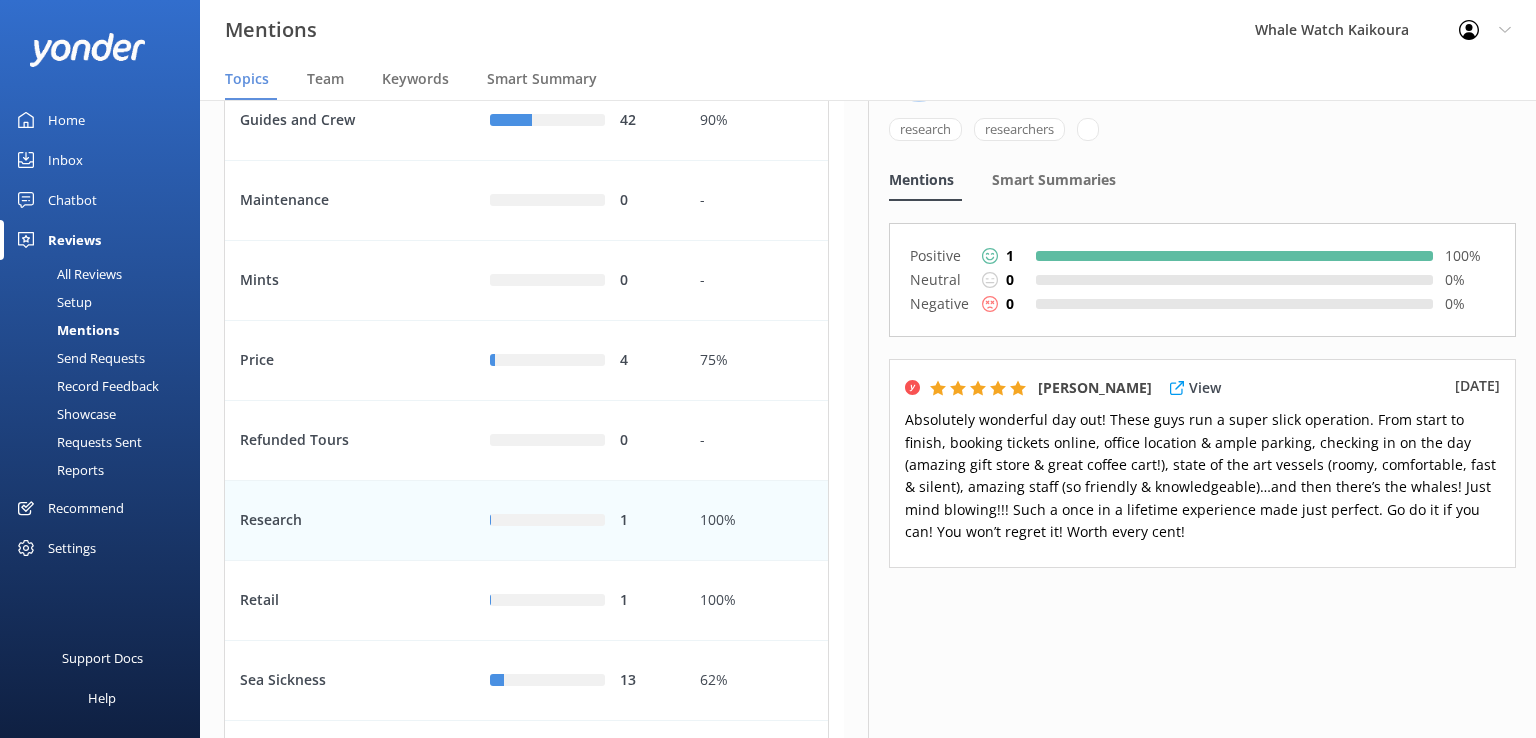 scroll, scrollTop: 79, scrollLeft: 0, axis: vertical 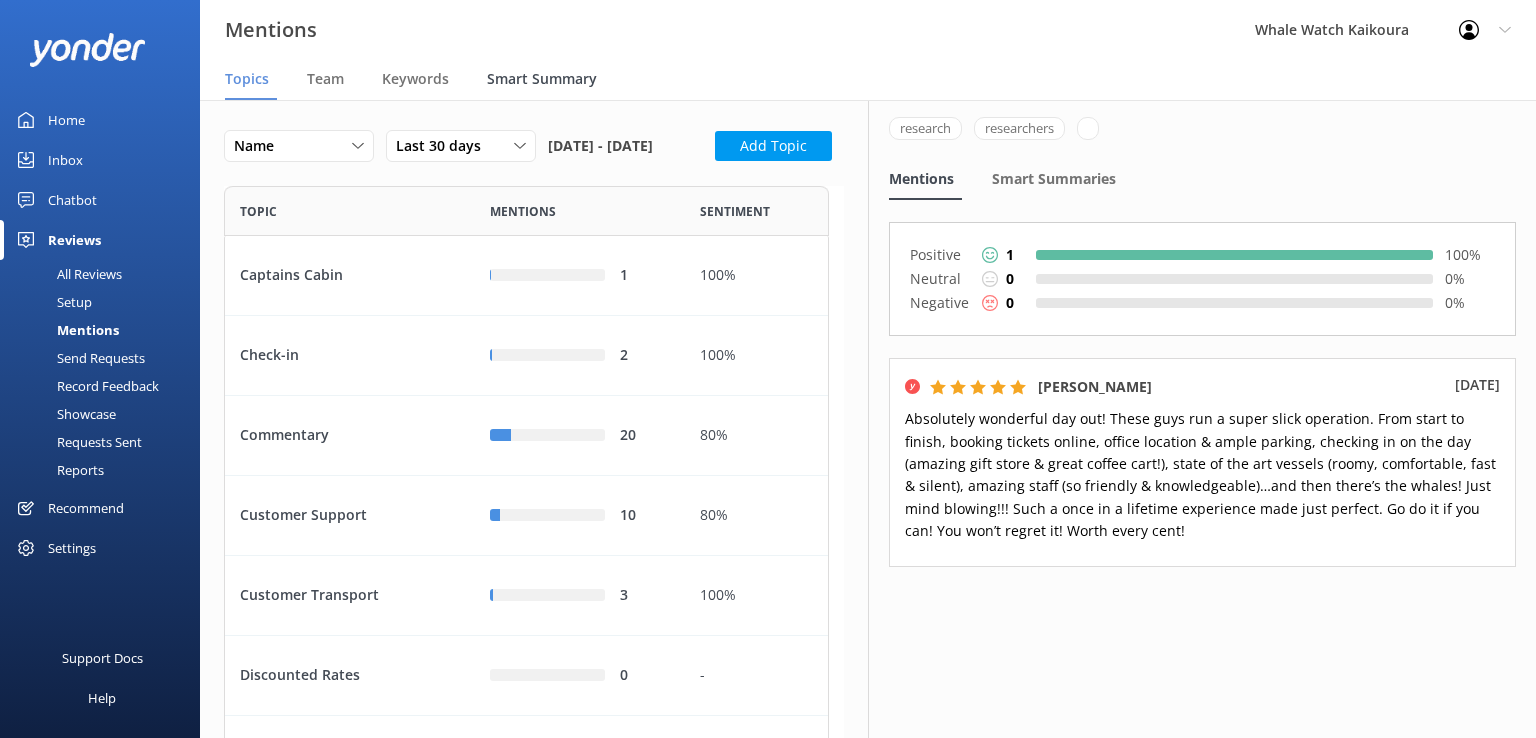 click on "Smart Summary" at bounding box center [542, 79] 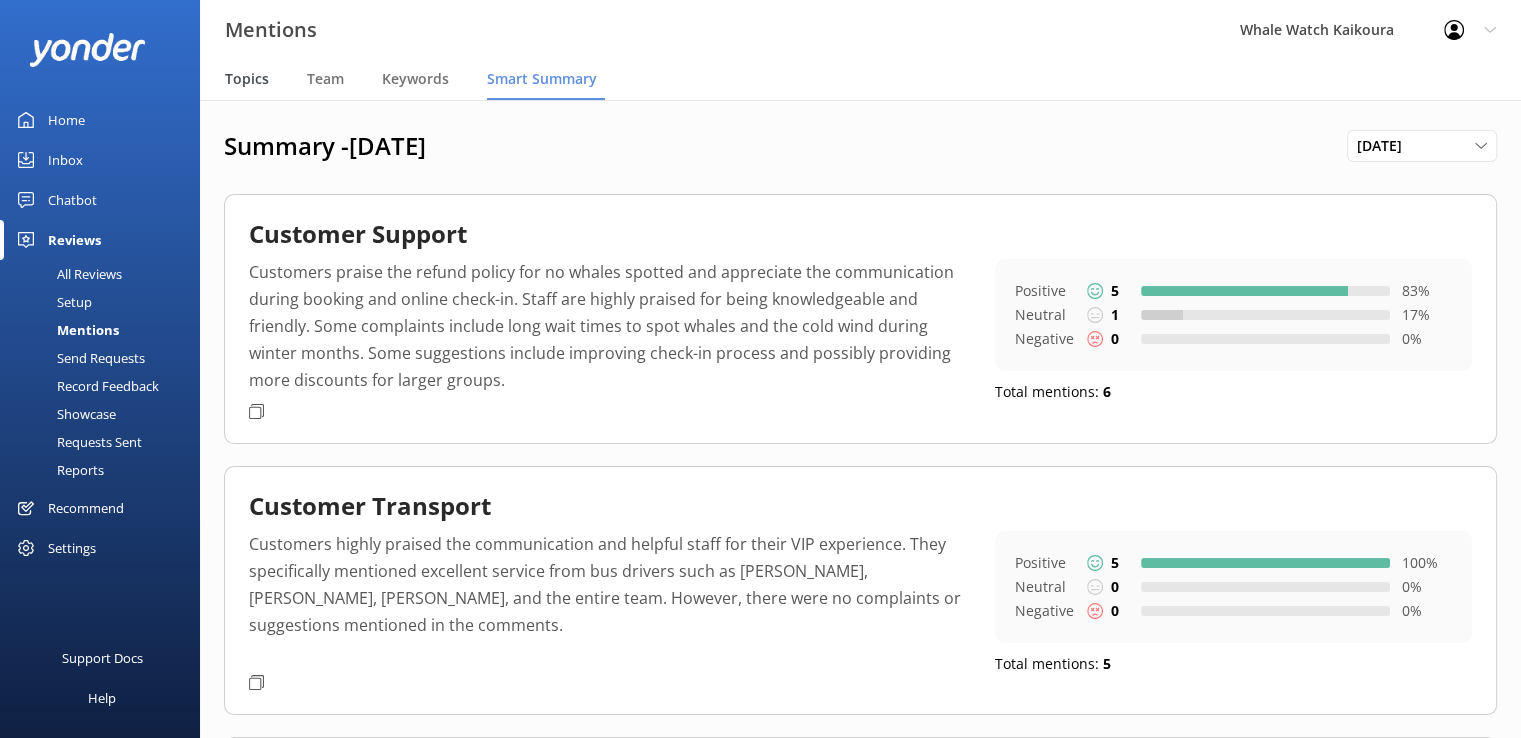 click on "Topics" at bounding box center (247, 79) 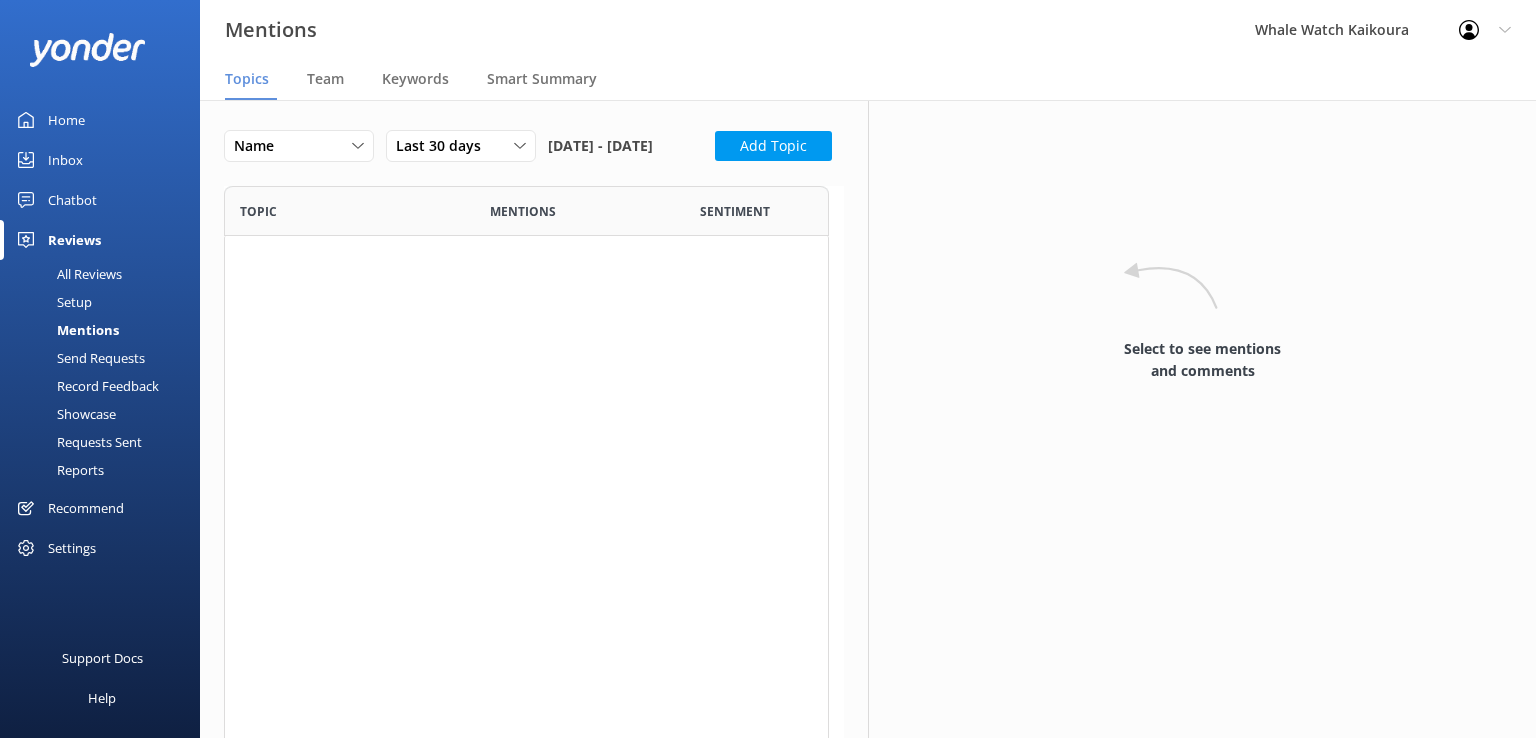 scroll, scrollTop: 16, scrollLeft: 16, axis: both 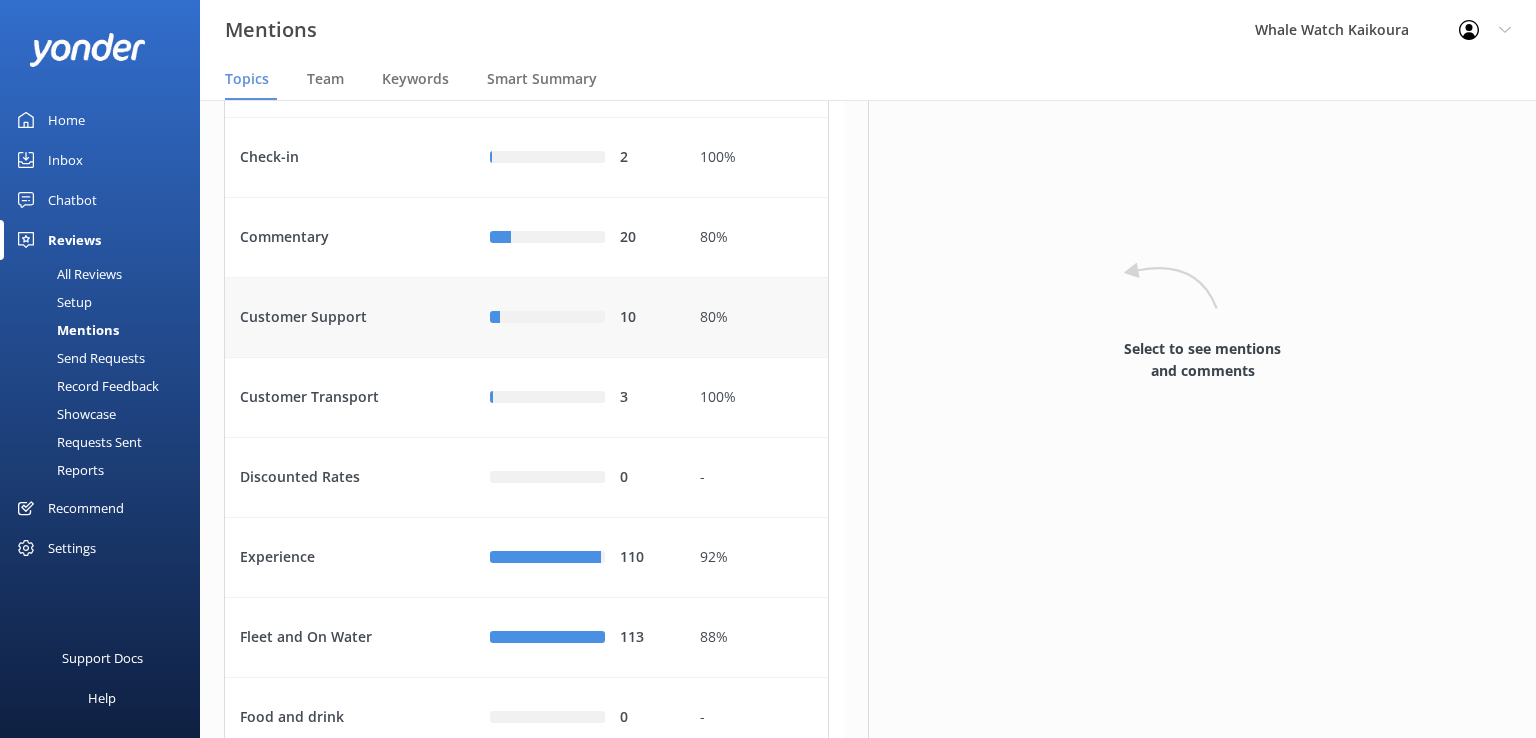 click on "10" at bounding box center [580, 318] 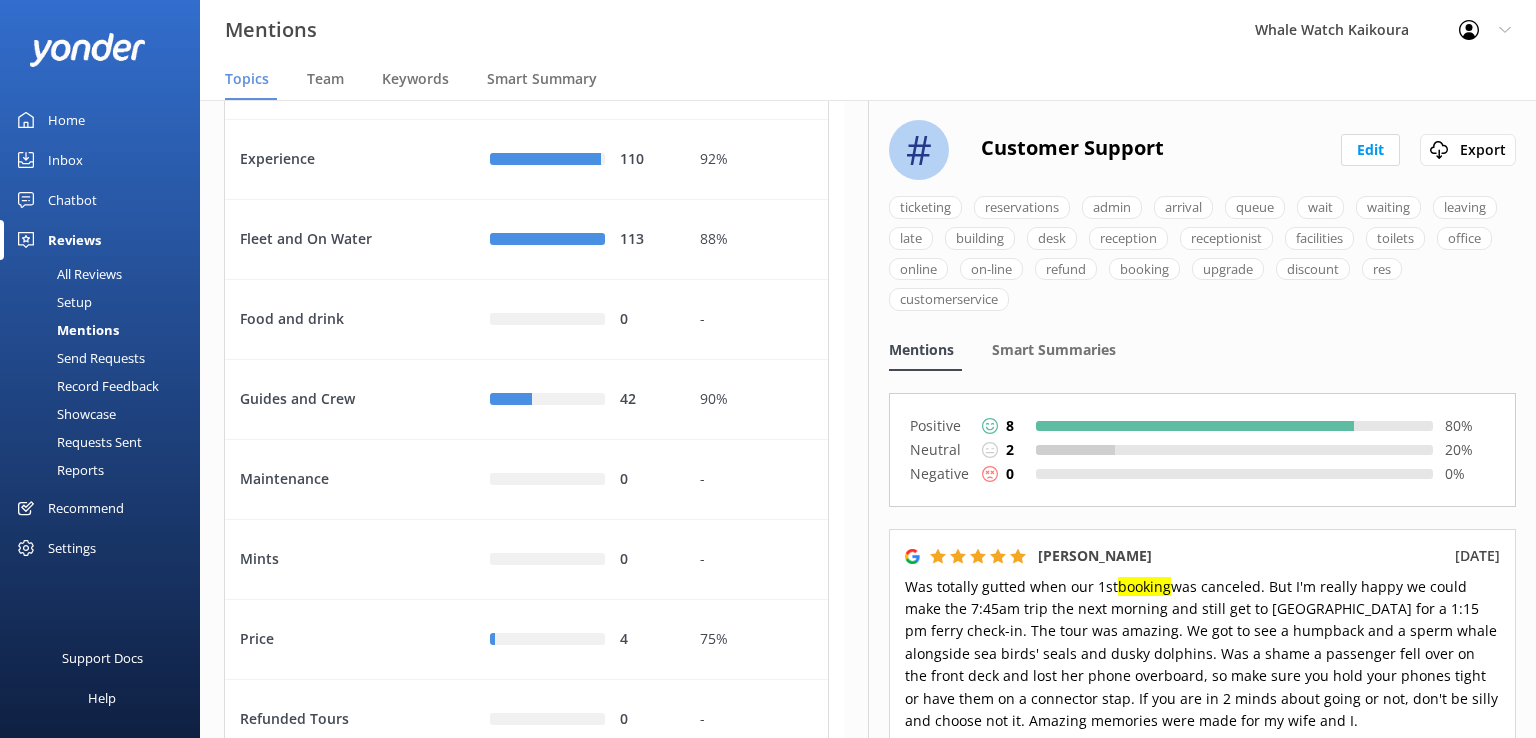 scroll, scrollTop: 597, scrollLeft: 0, axis: vertical 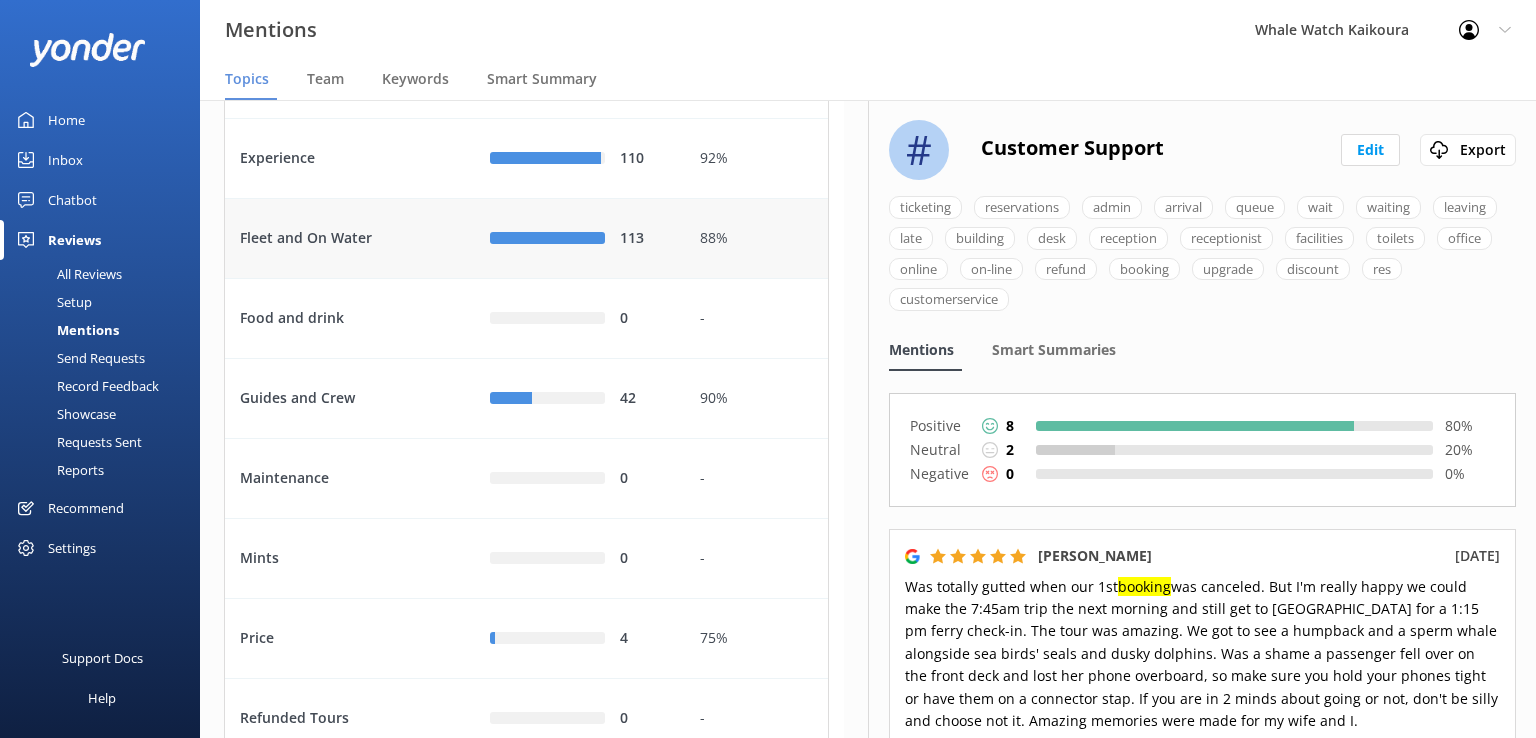 click on "113" at bounding box center [580, 239] 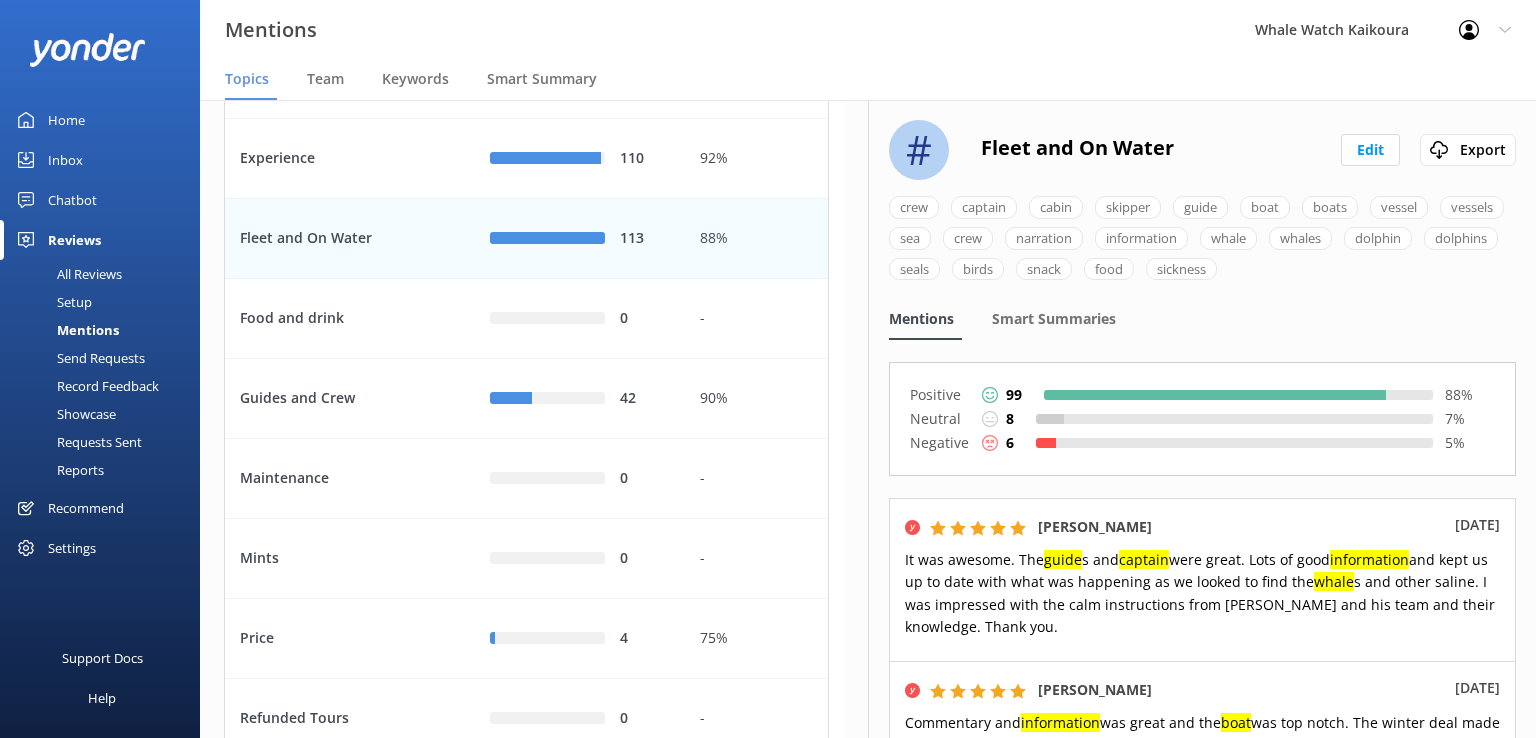 click on "Negative" at bounding box center (940, 443) 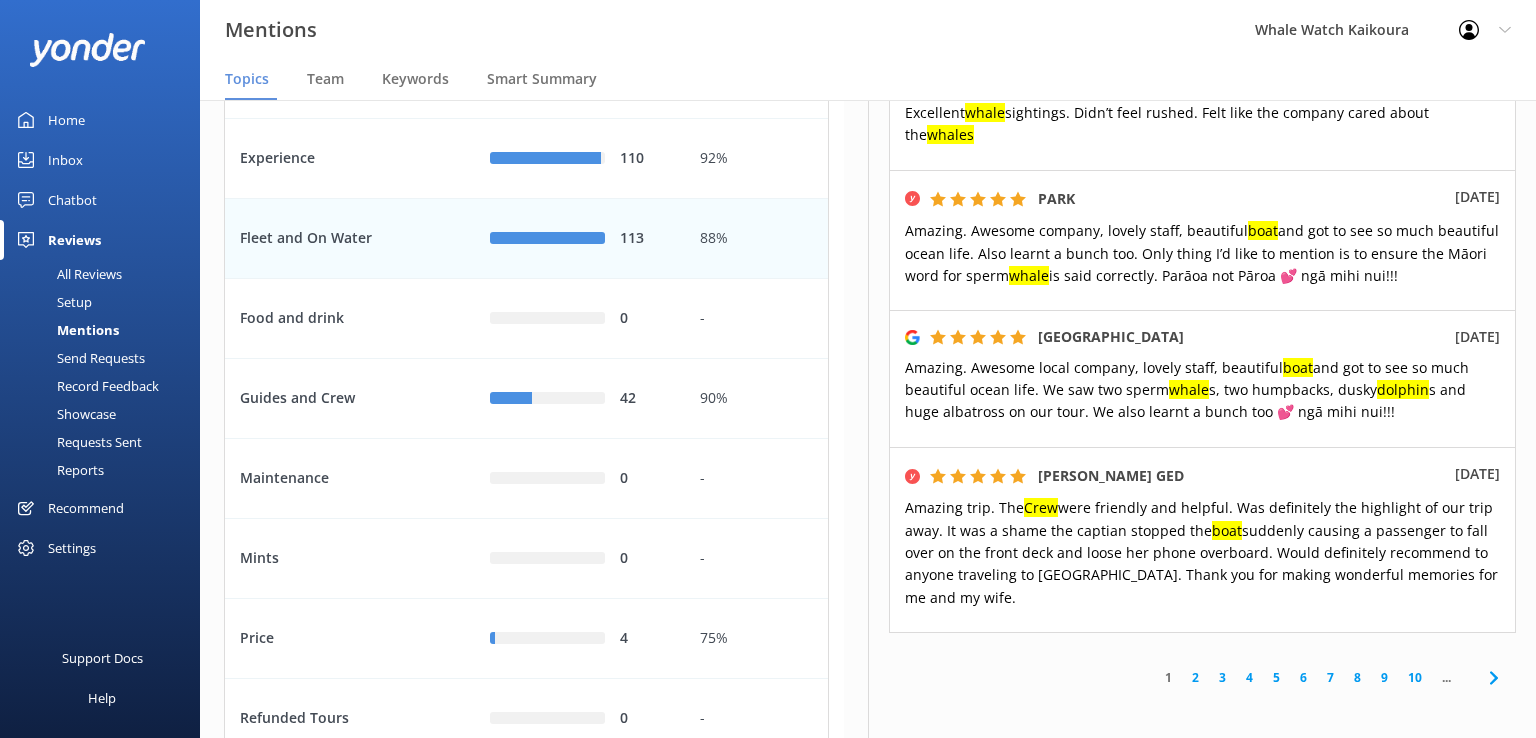 scroll, scrollTop: 1391, scrollLeft: 0, axis: vertical 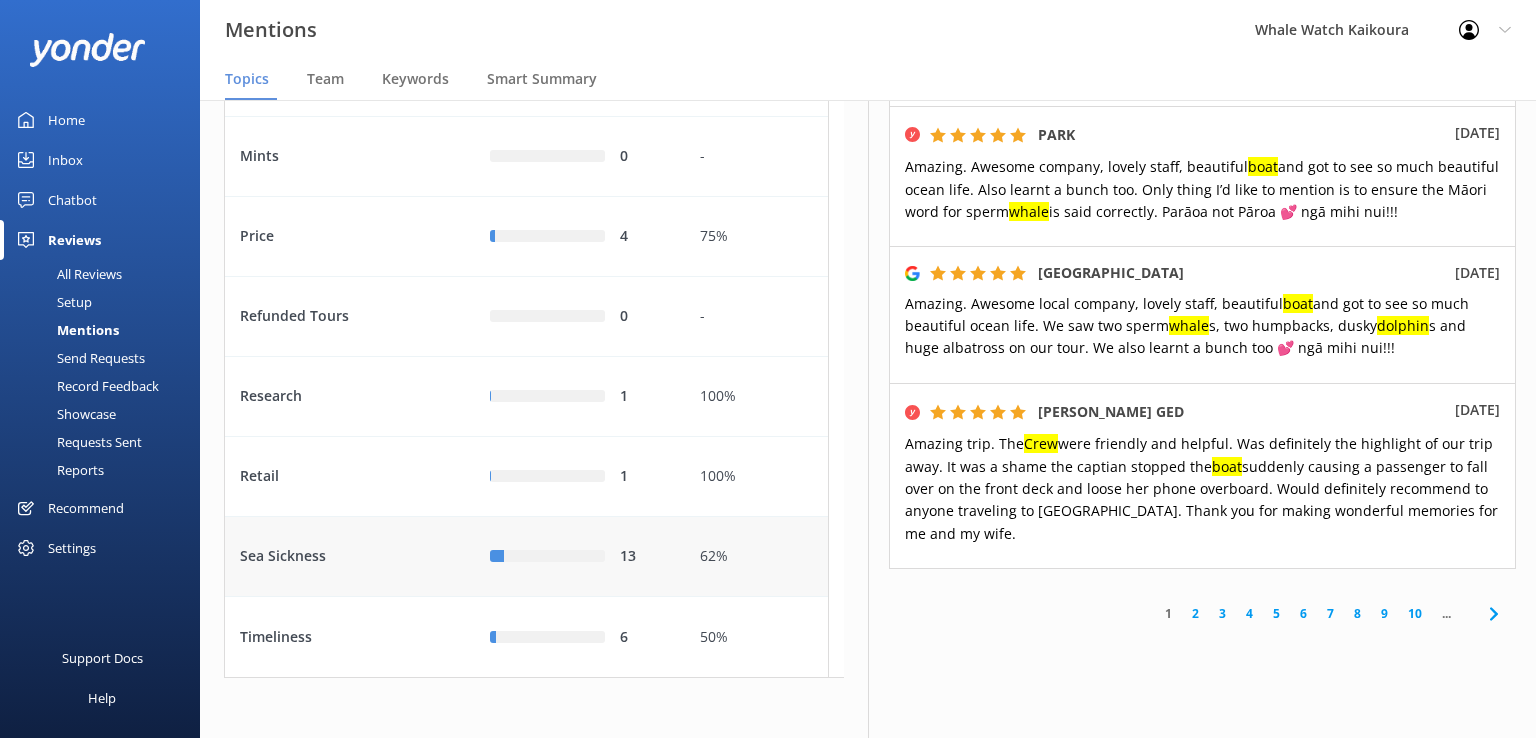click on "13" at bounding box center [580, 557] 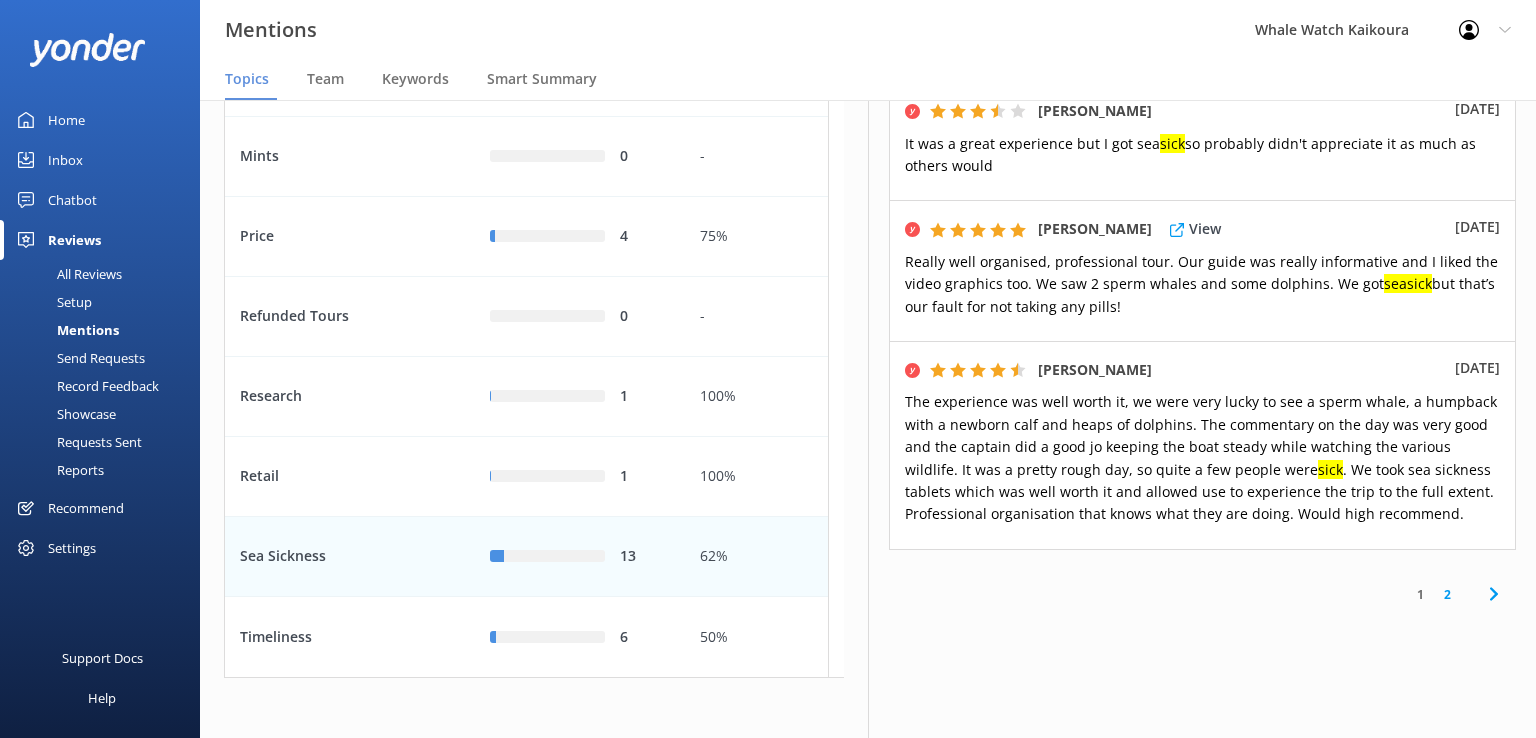 scroll, scrollTop: 1424, scrollLeft: 0, axis: vertical 